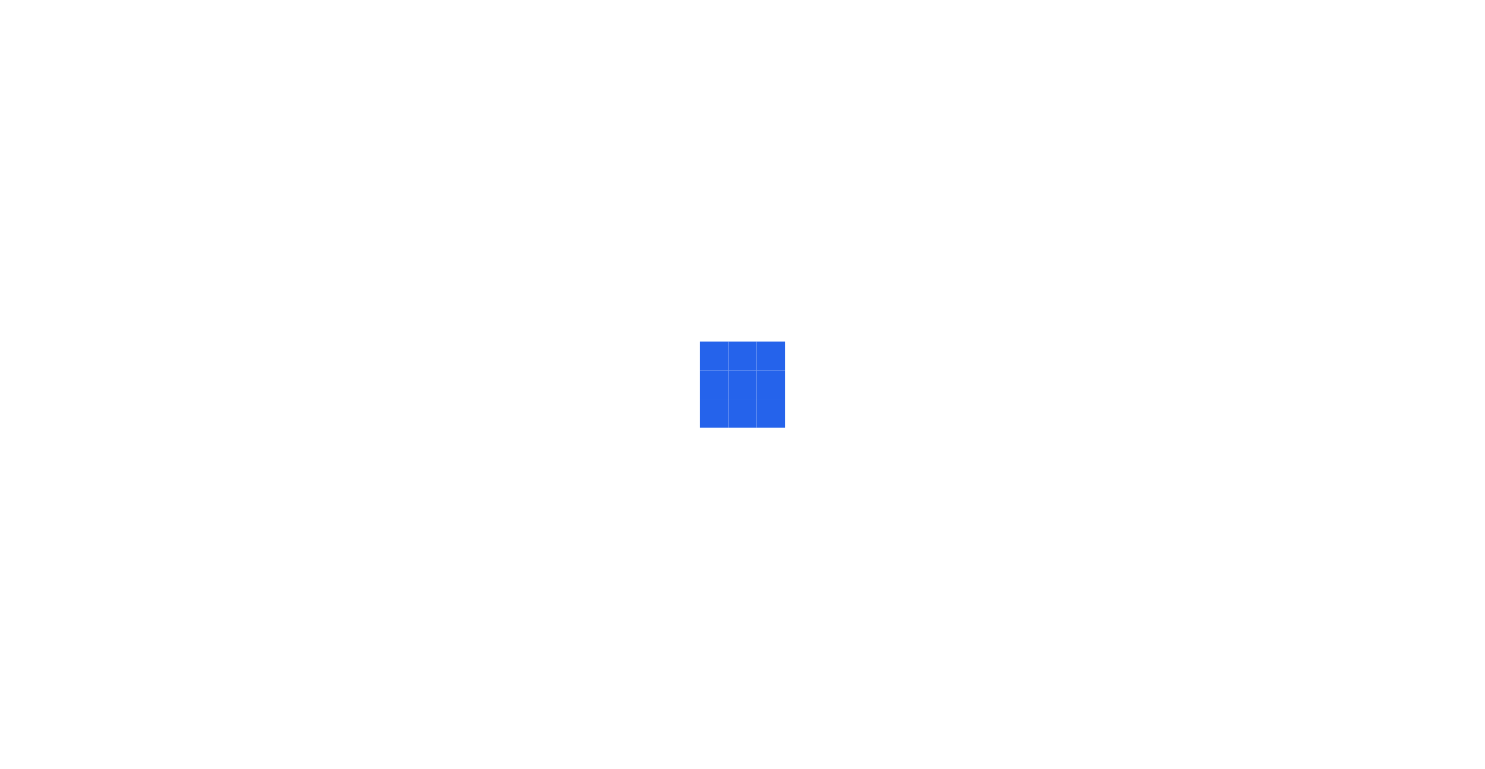 scroll, scrollTop: 0, scrollLeft: 0, axis: both 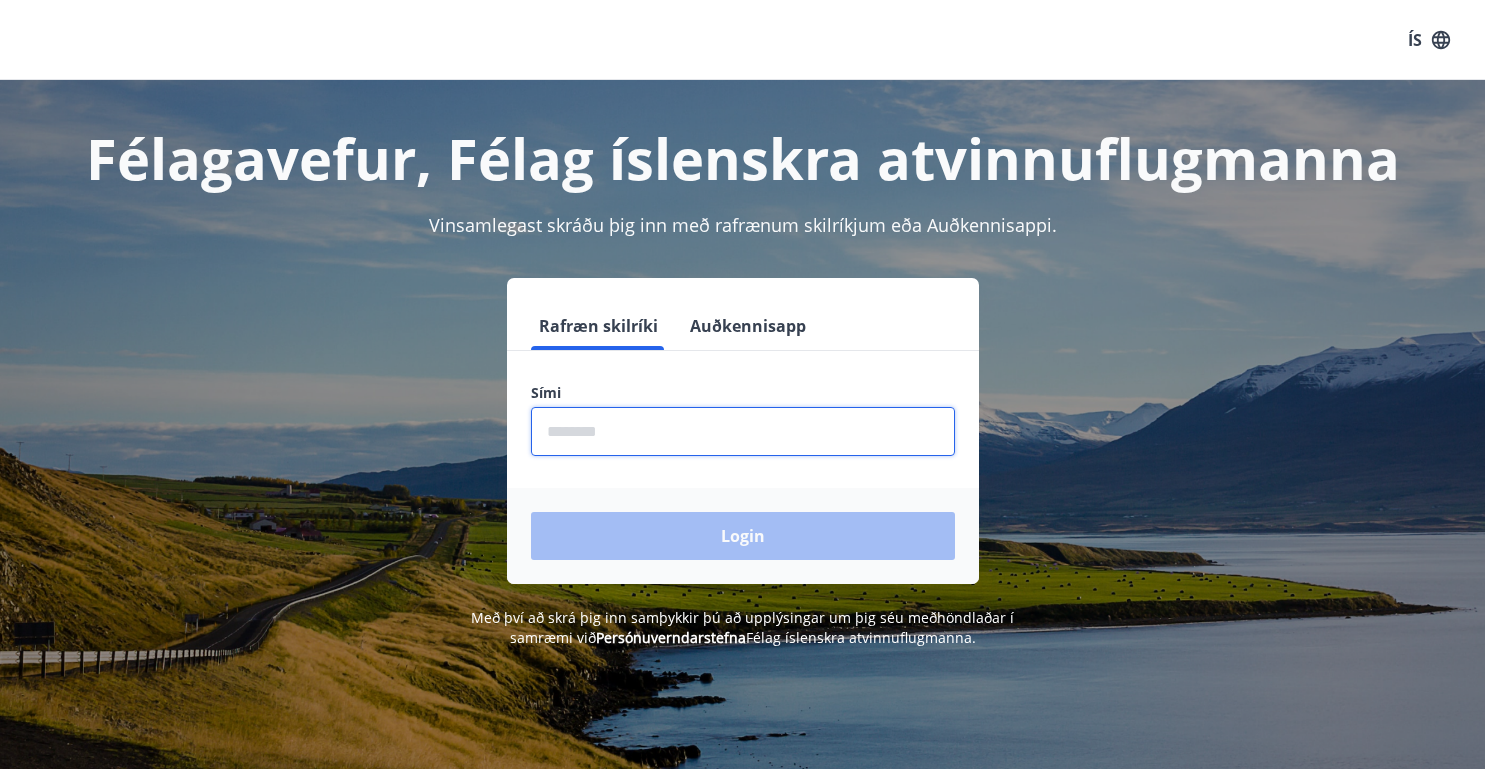 click at bounding box center [743, 431] 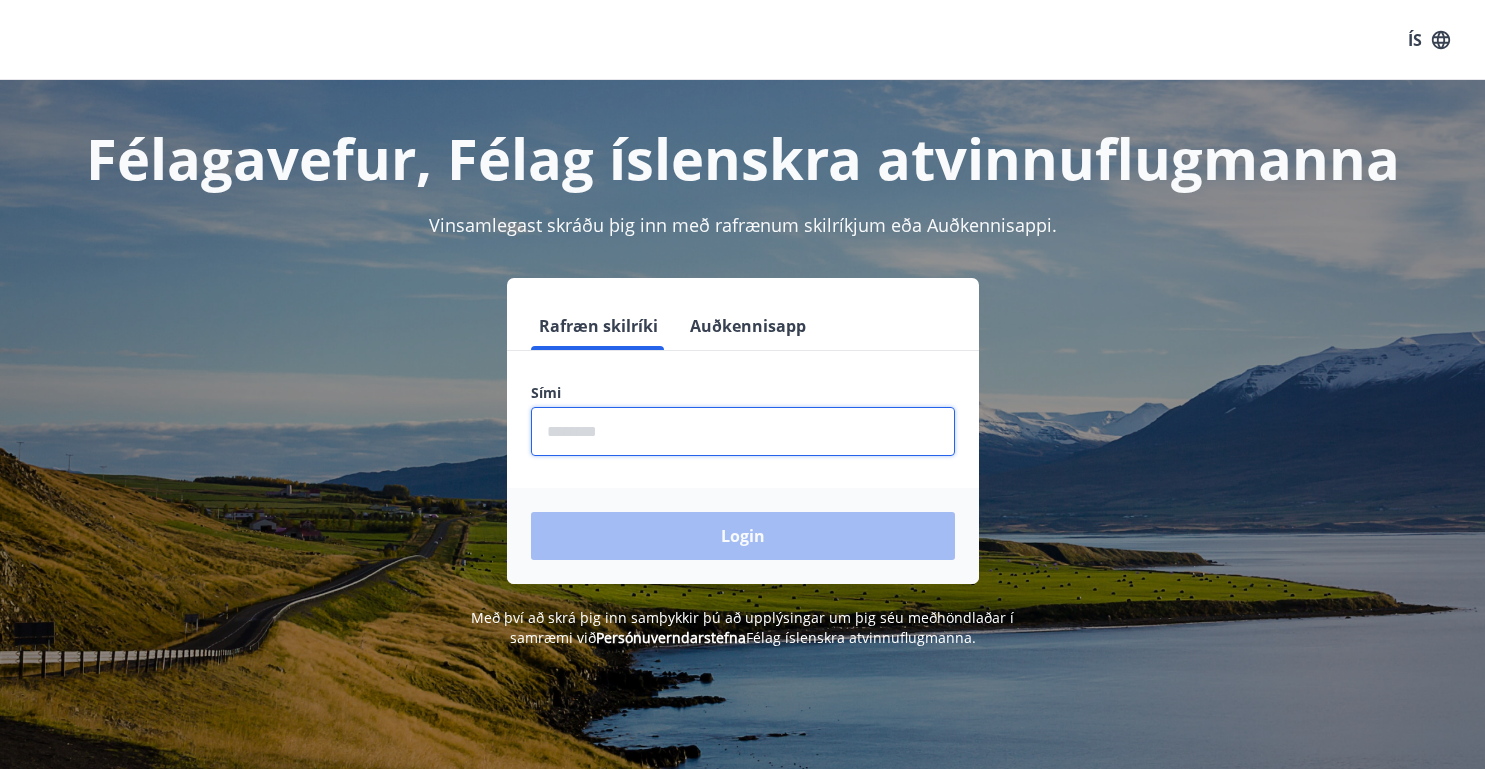 type on "********" 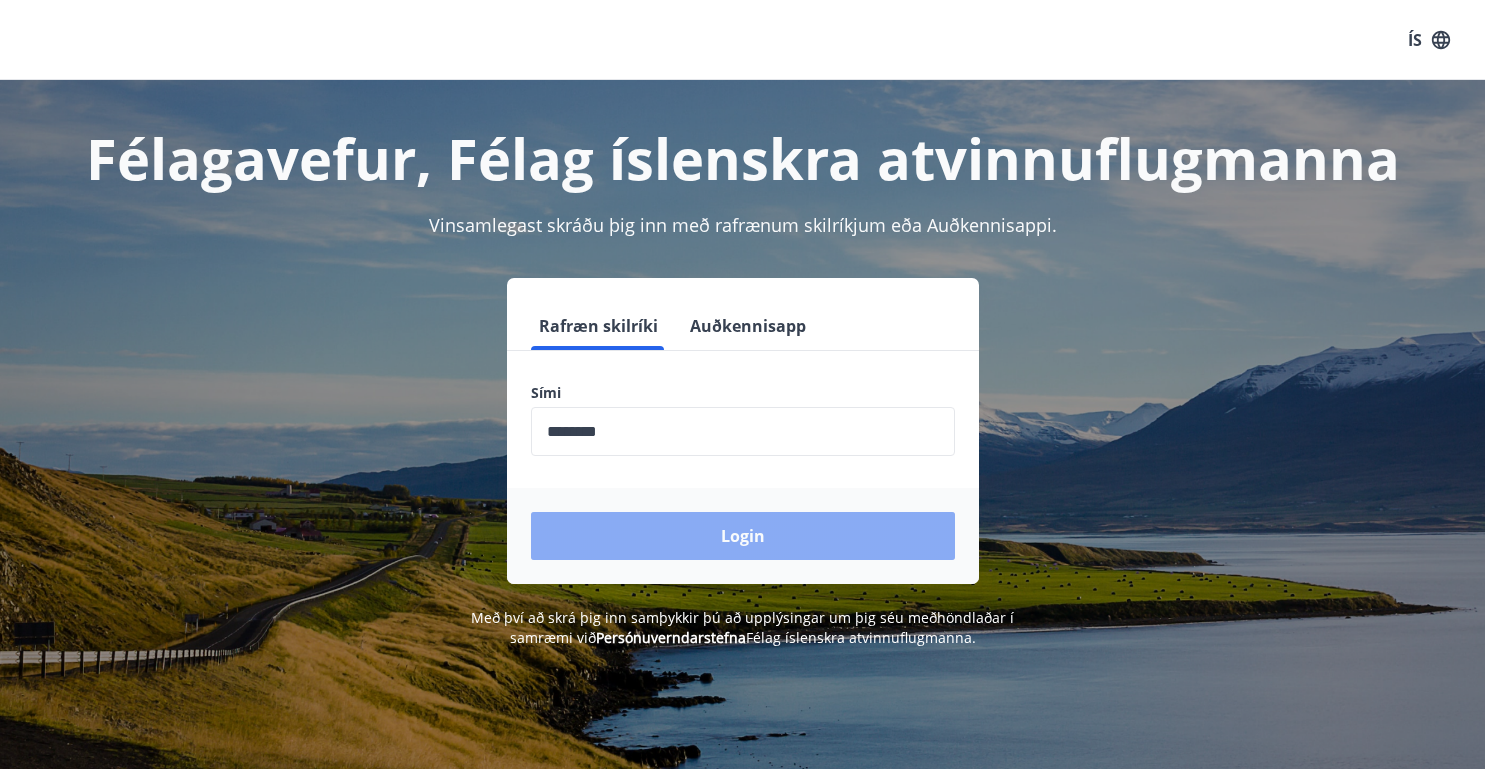 click on "Login" at bounding box center [743, 536] 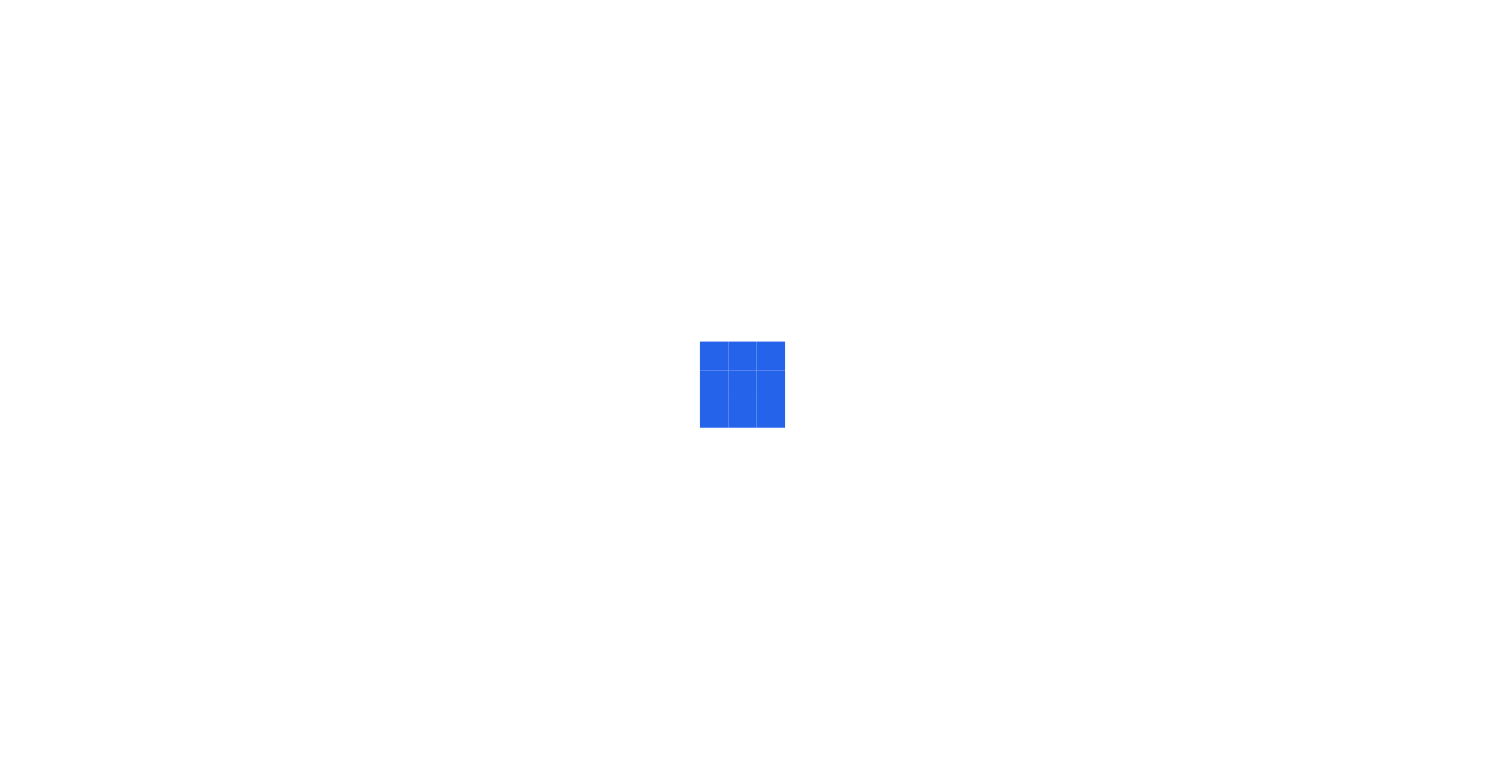 scroll, scrollTop: 0, scrollLeft: 0, axis: both 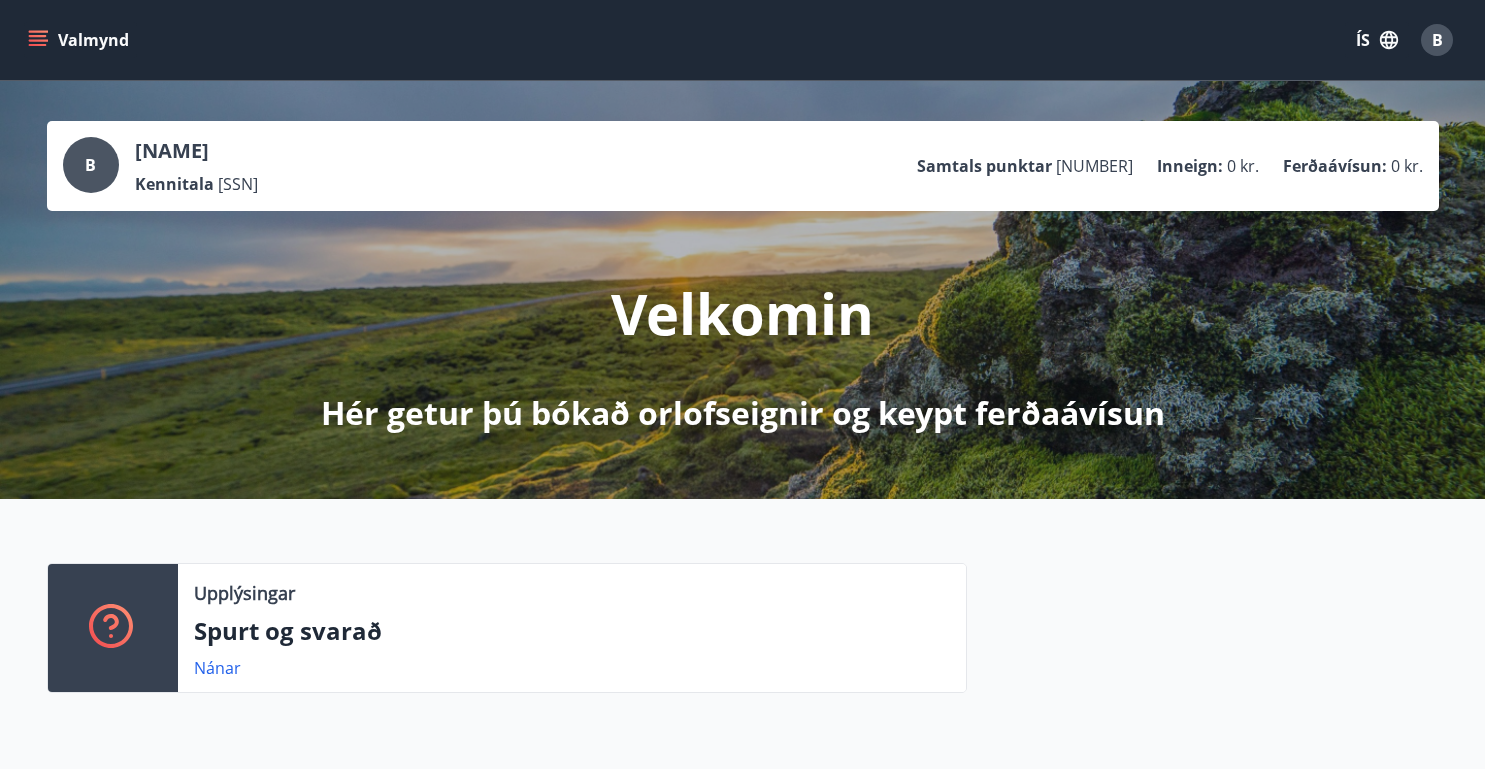 click 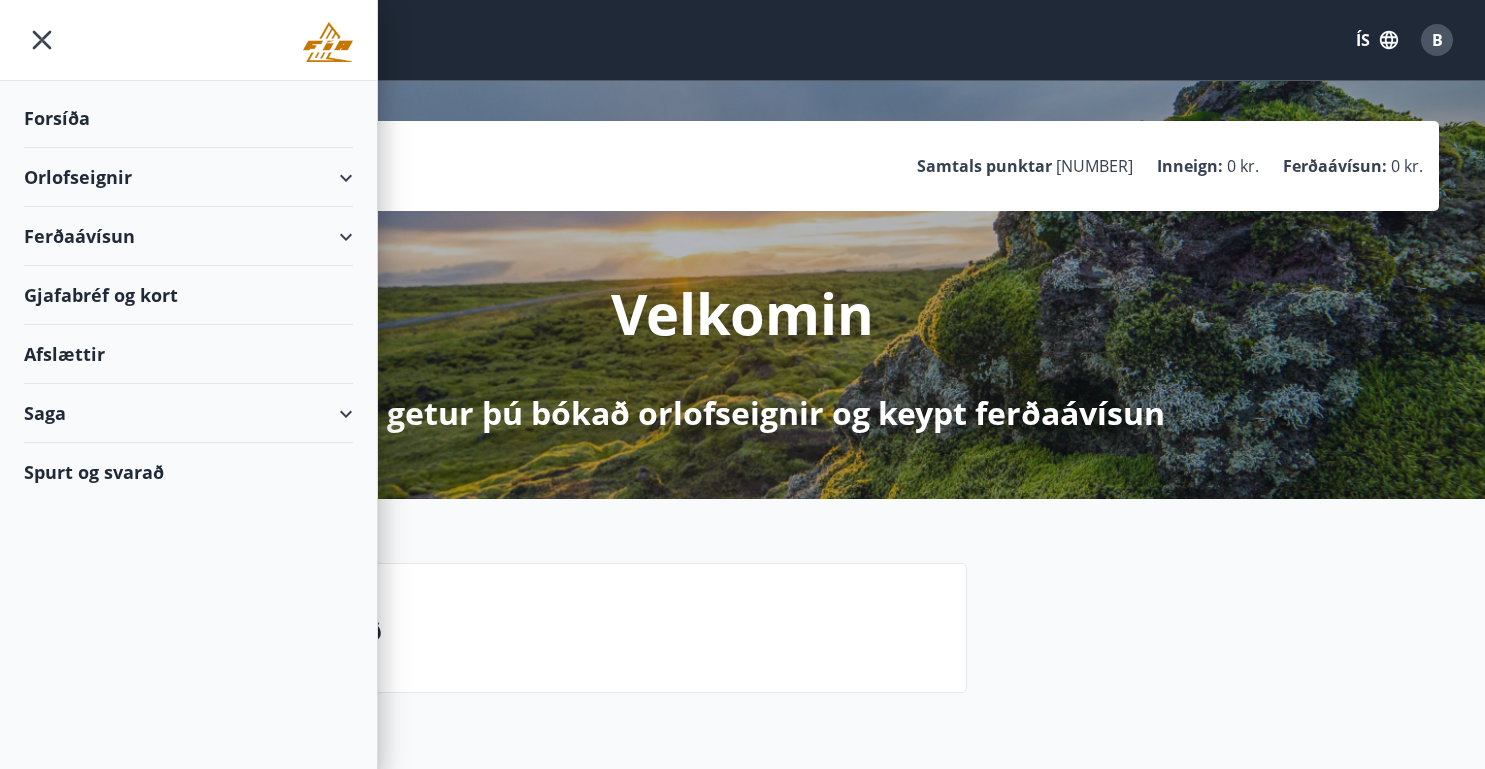 click on "Orlofseignir" at bounding box center (188, 177) 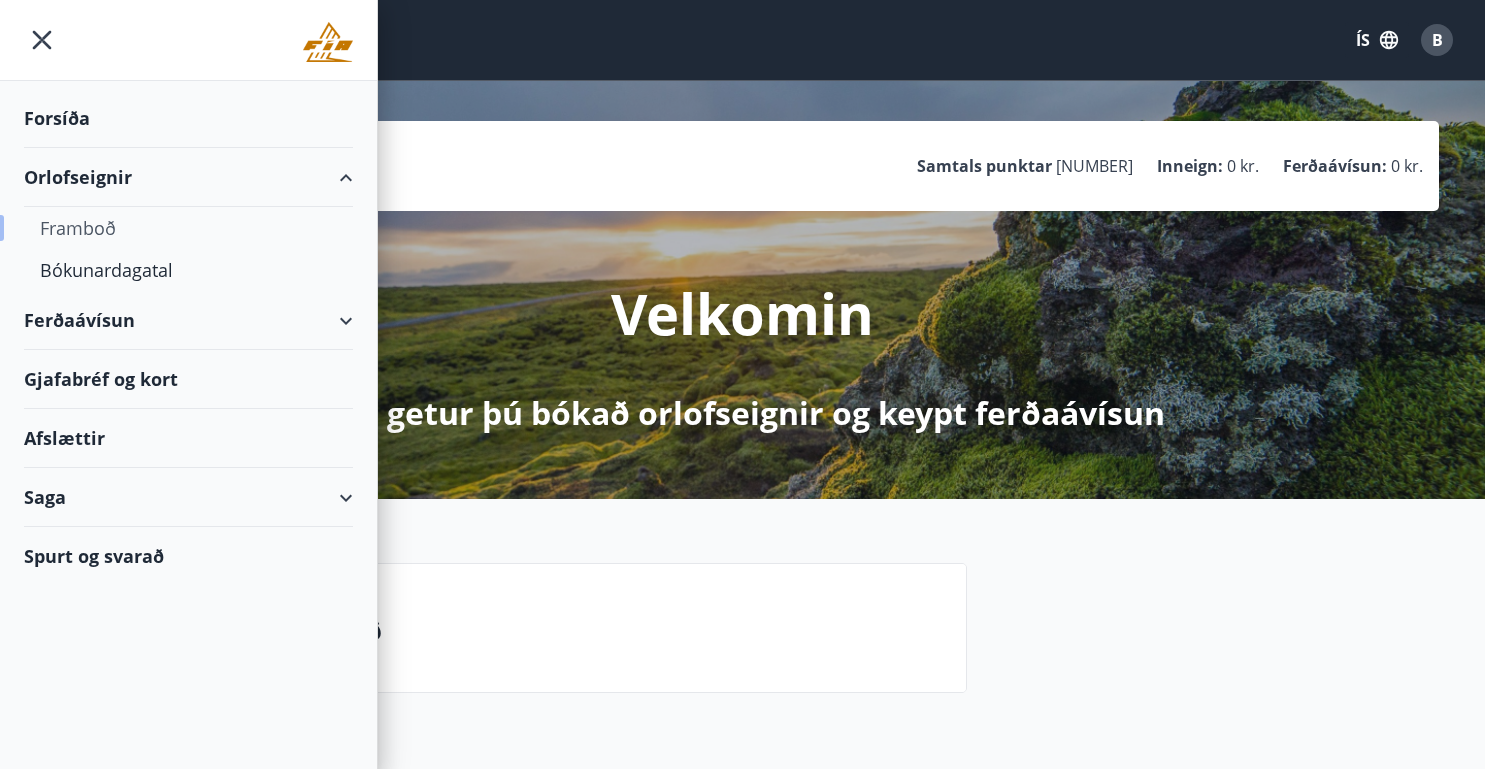 click on "Framboð" at bounding box center [188, 228] 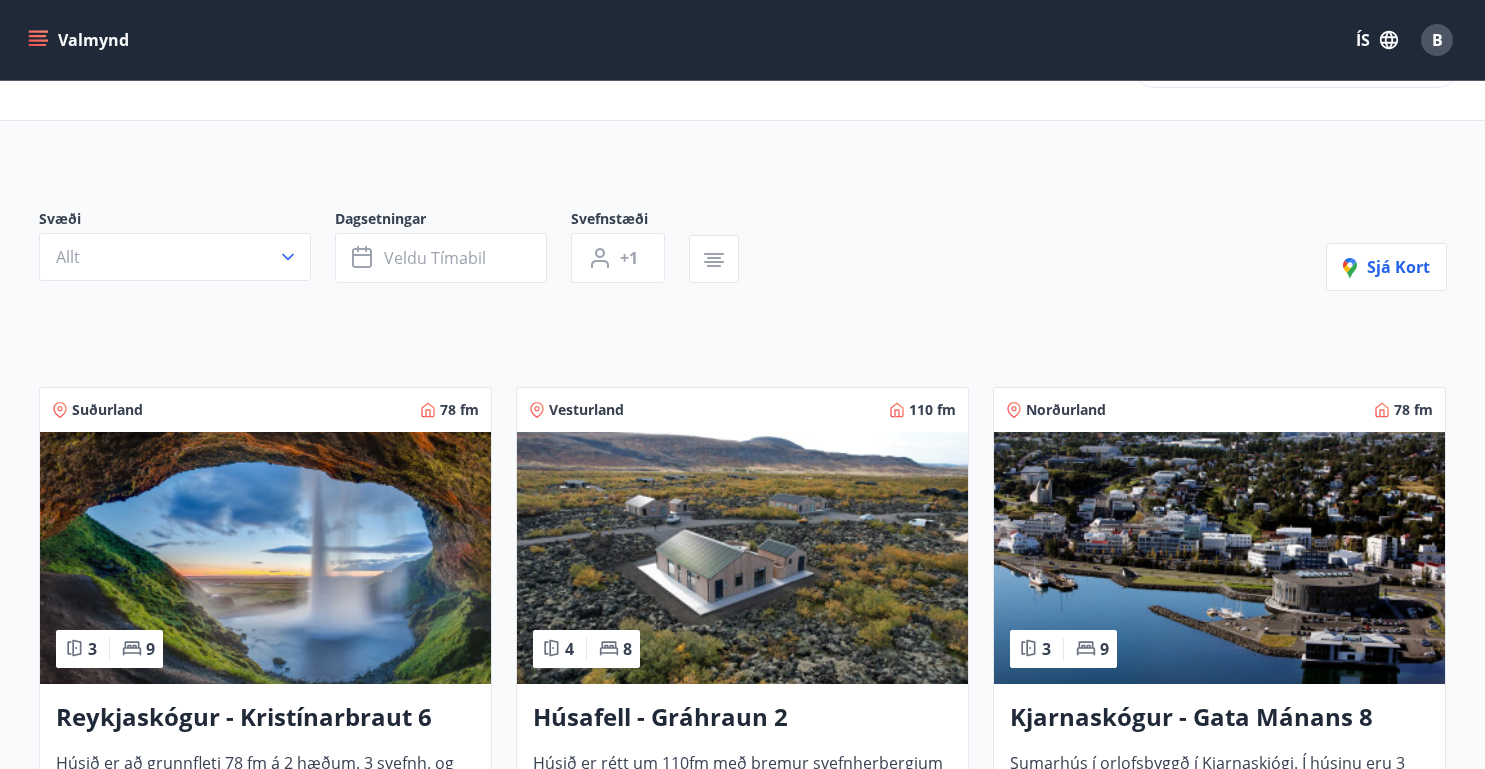 scroll, scrollTop: 88, scrollLeft: 0, axis: vertical 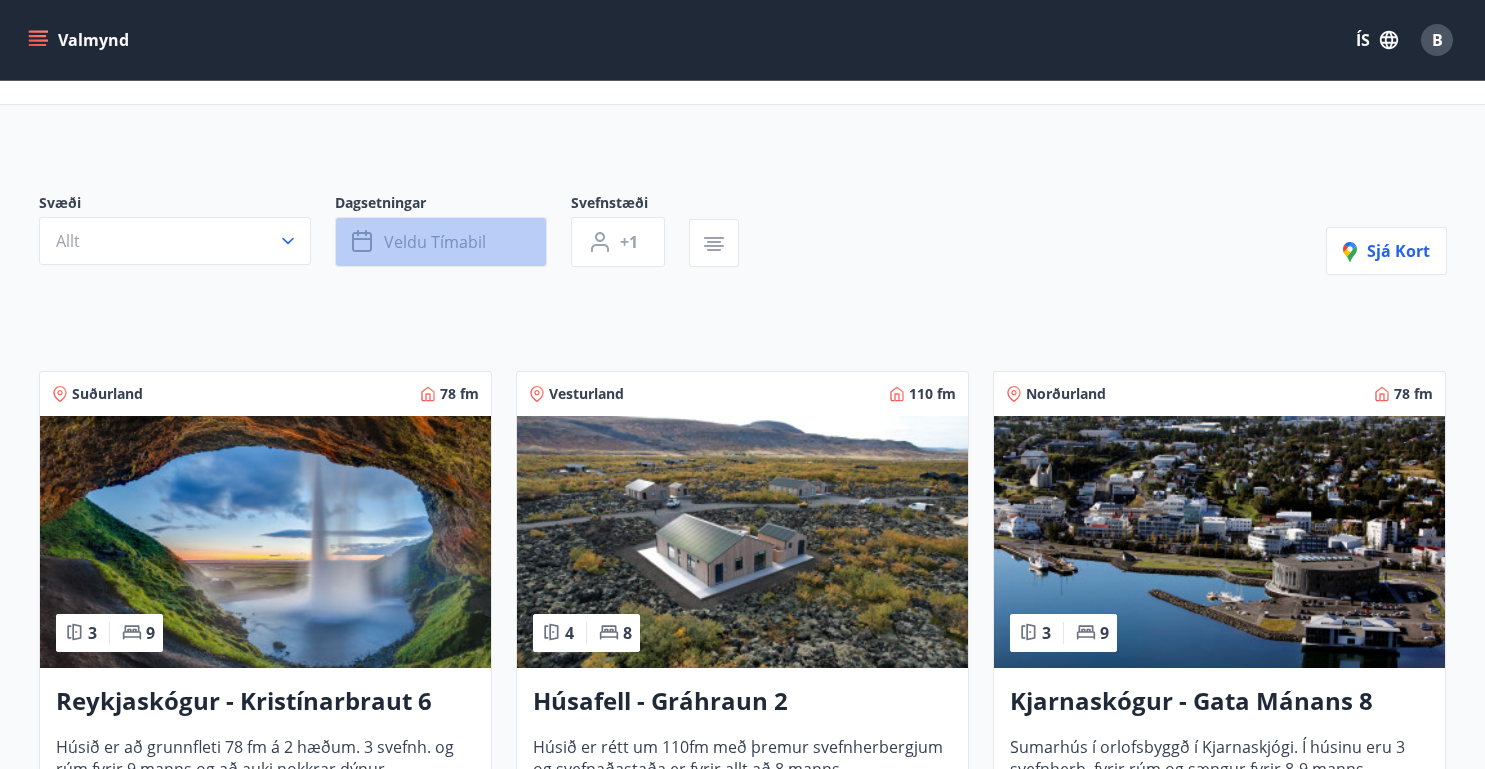 click on "Veldu tímabil" at bounding box center [435, 242] 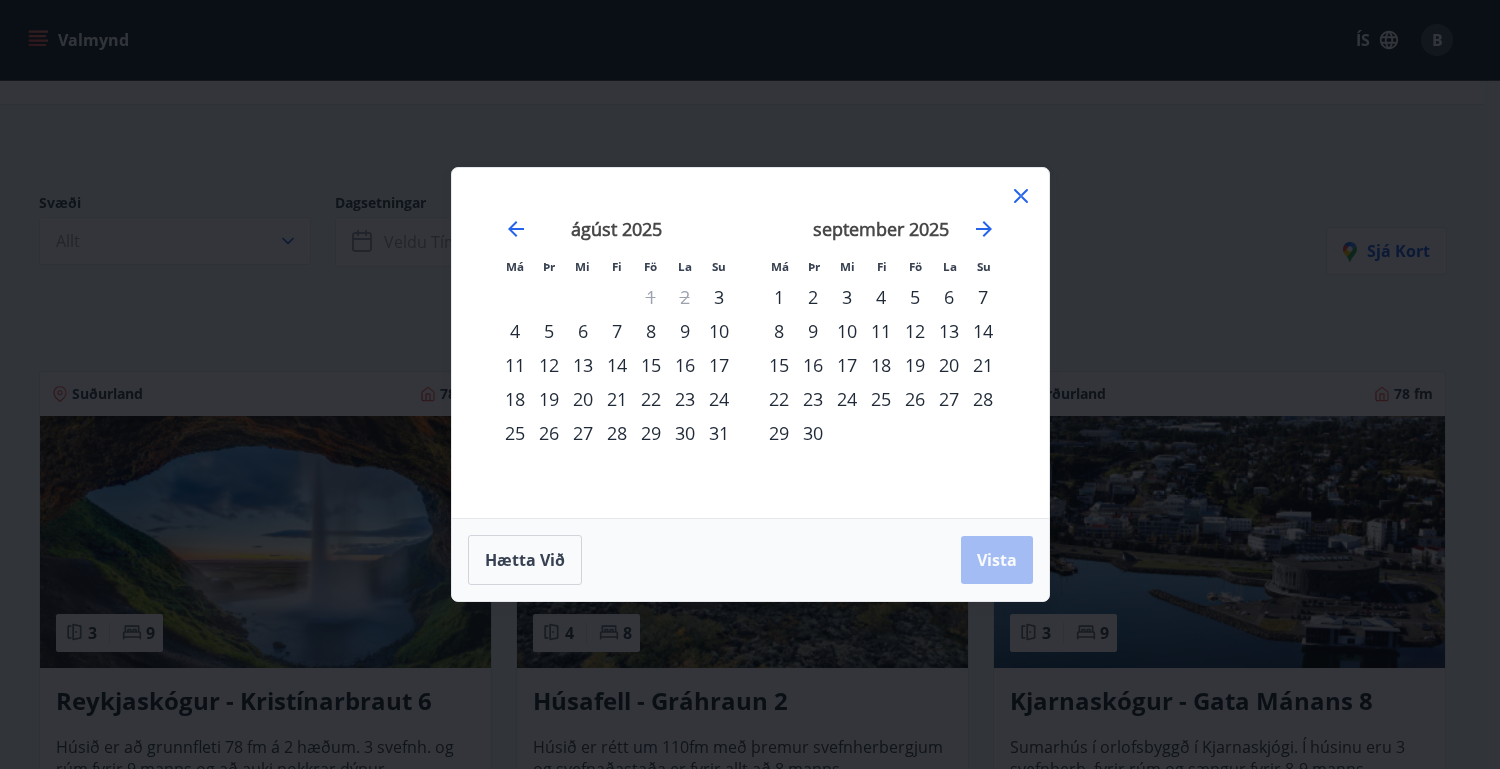 click on "1" at bounding box center (779, 297) 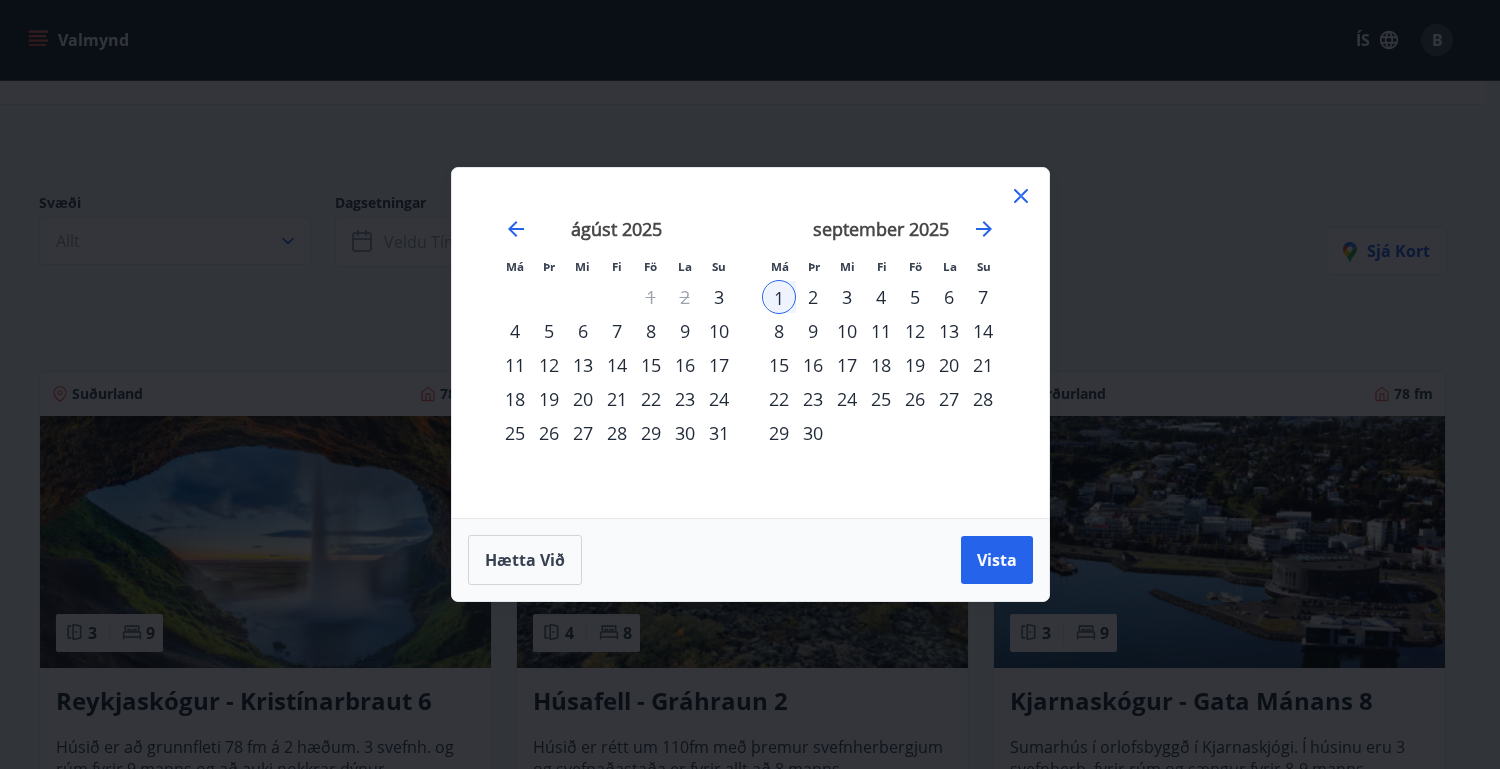 click on "5" at bounding box center (915, 297) 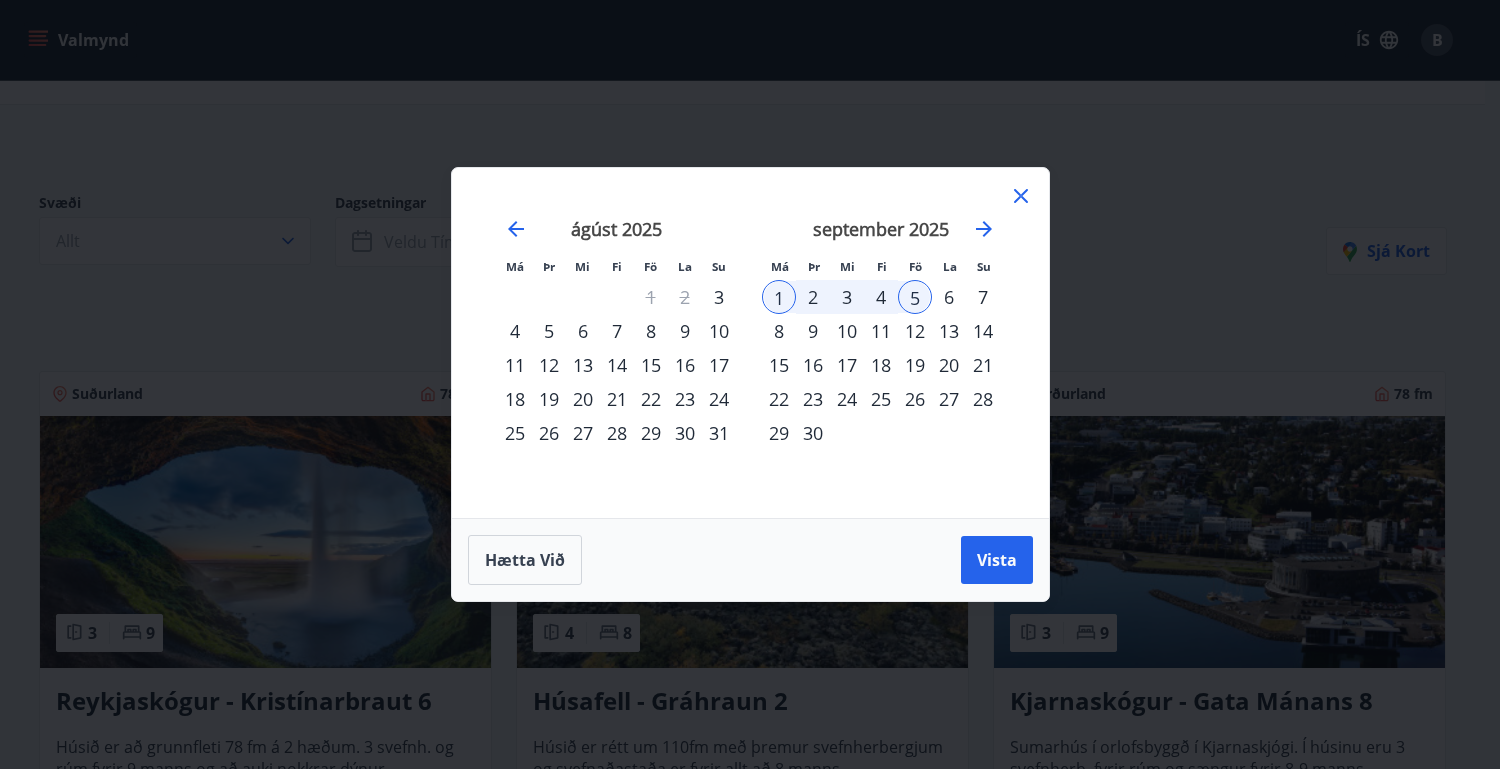 click on "5" at bounding box center (915, 297) 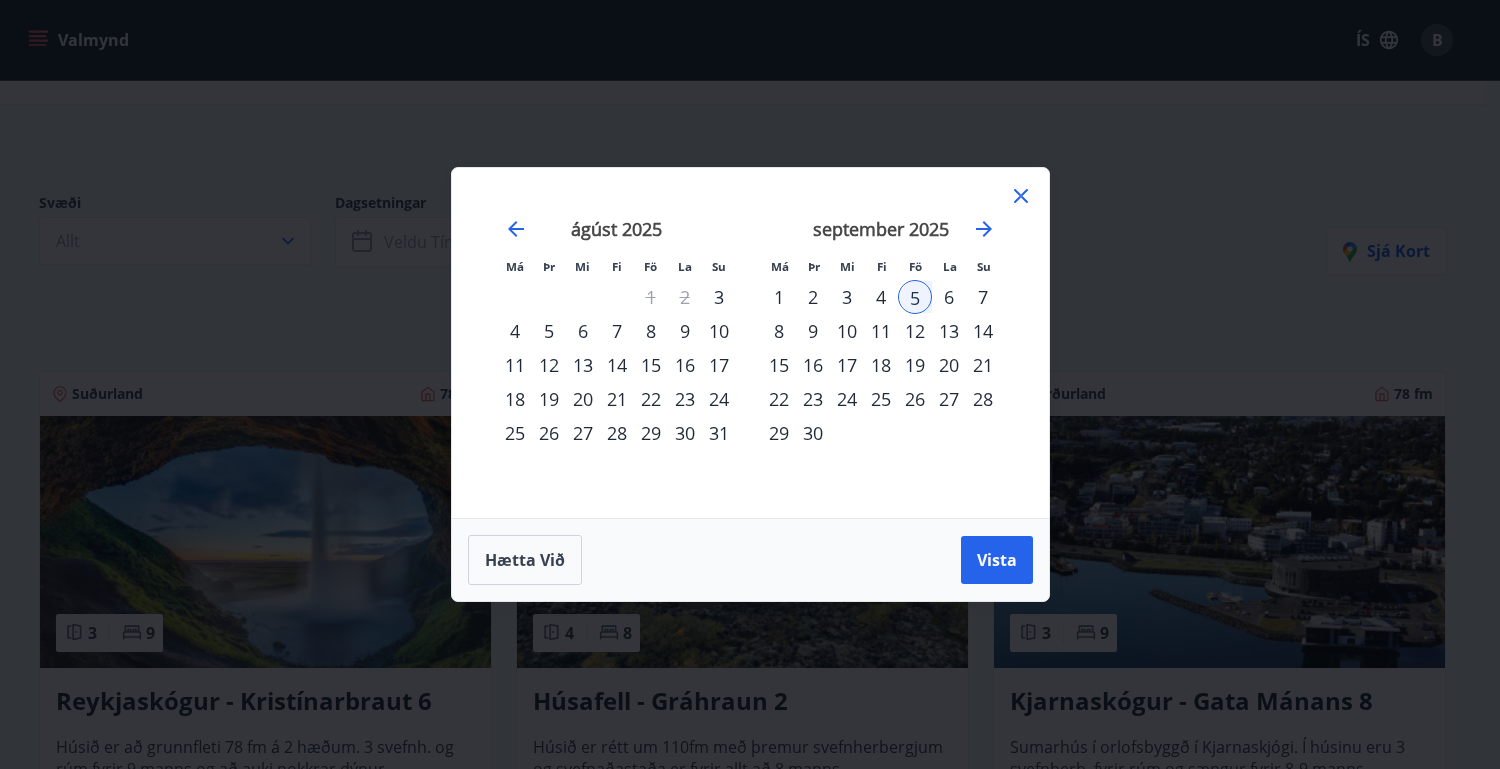 click on "12" at bounding box center [915, 331] 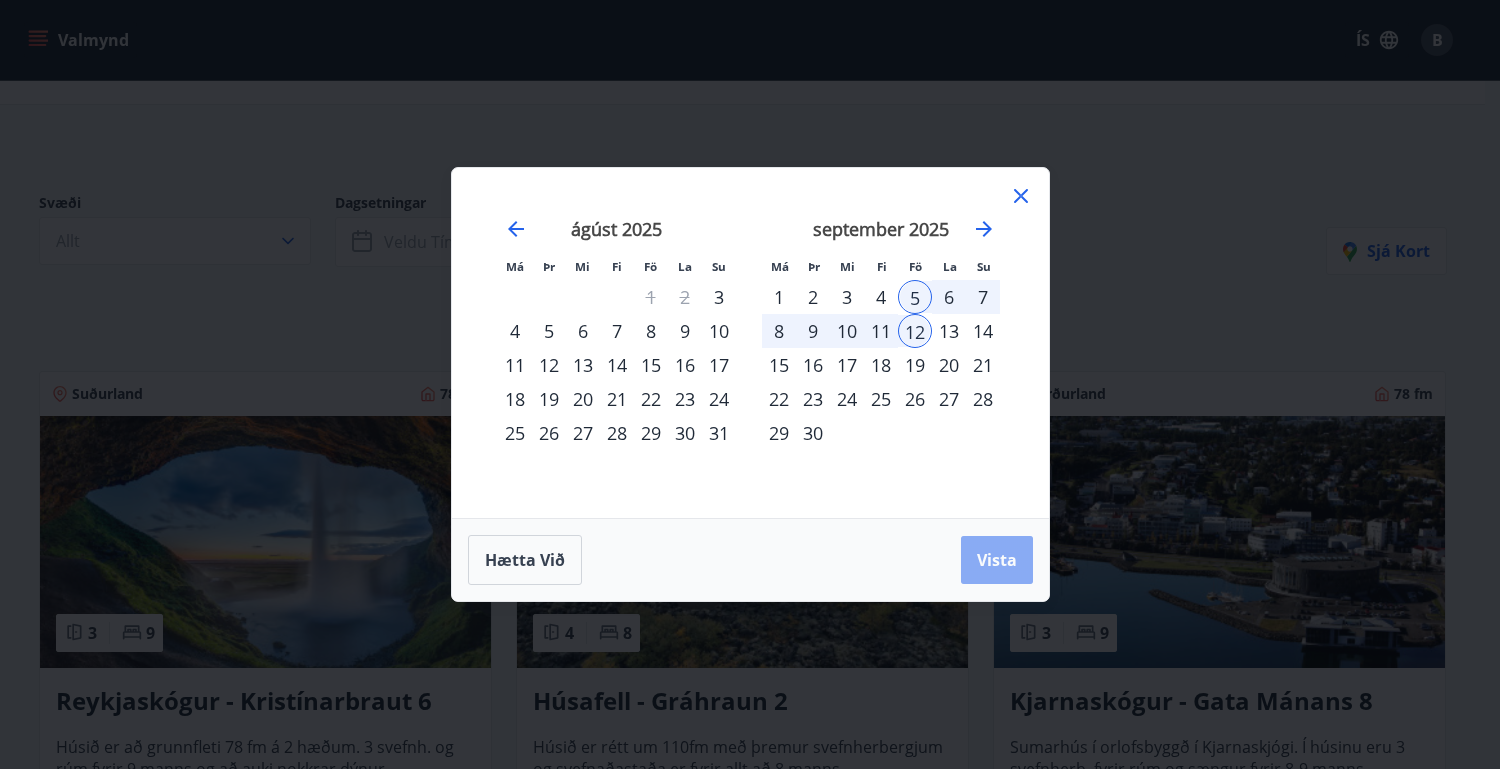 click on "Vista" at bounding box center (997, 560) 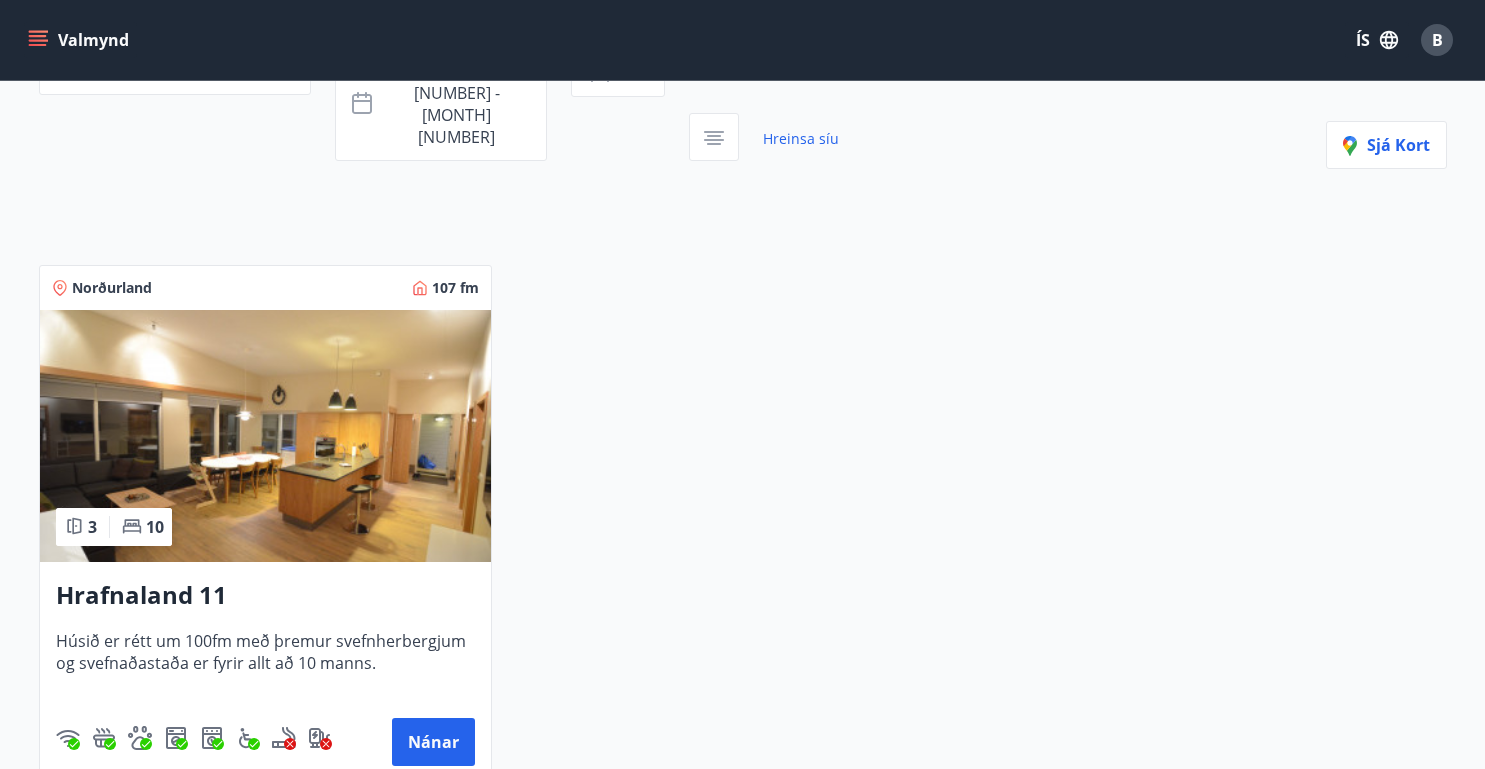 scroll, scrollTop: 226, scrollLeft: 0, axis: vertical 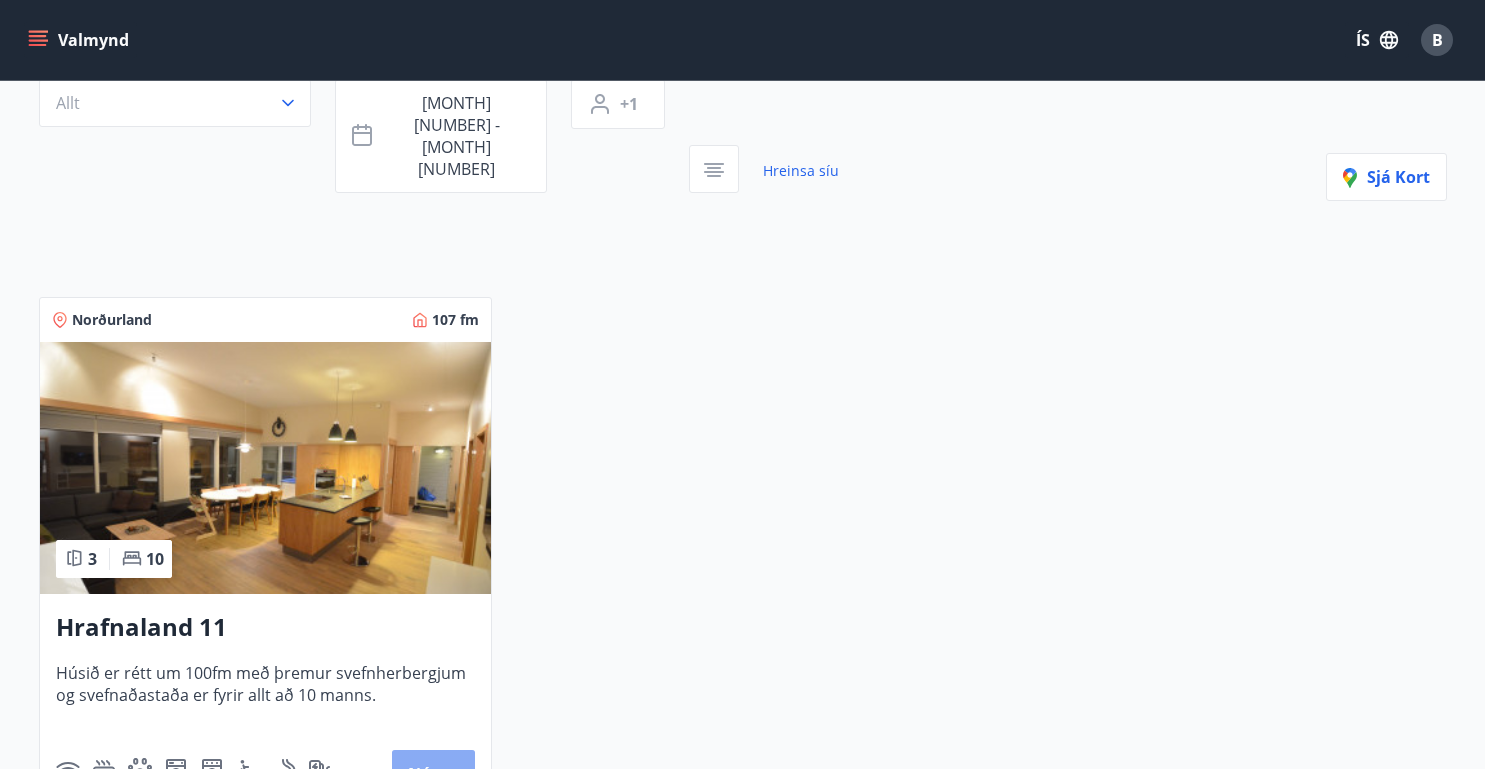 click on "Nánar" at bounding box center [433, 774] 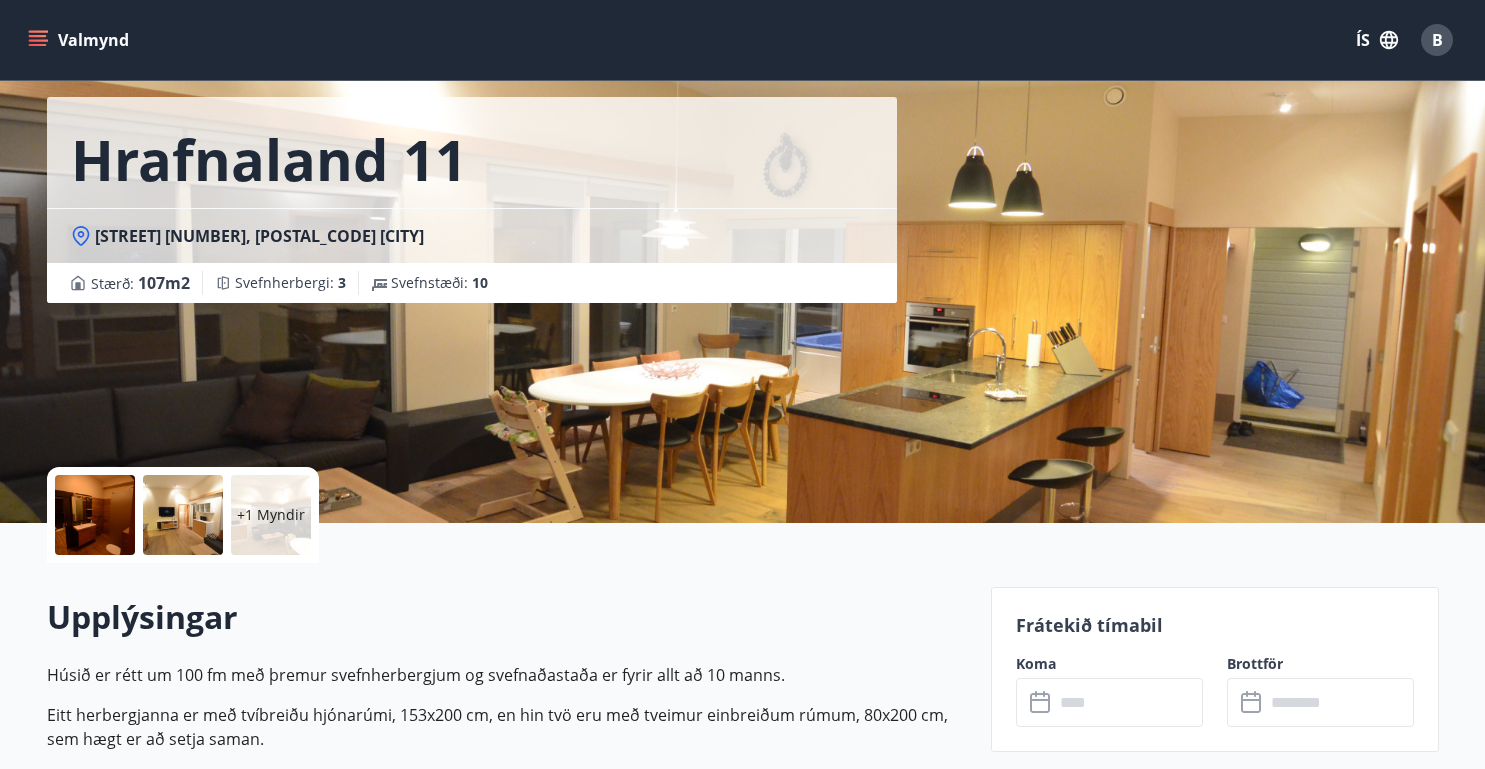 scroll, scrollTop: 0, scrollLeft: 0, axis: both 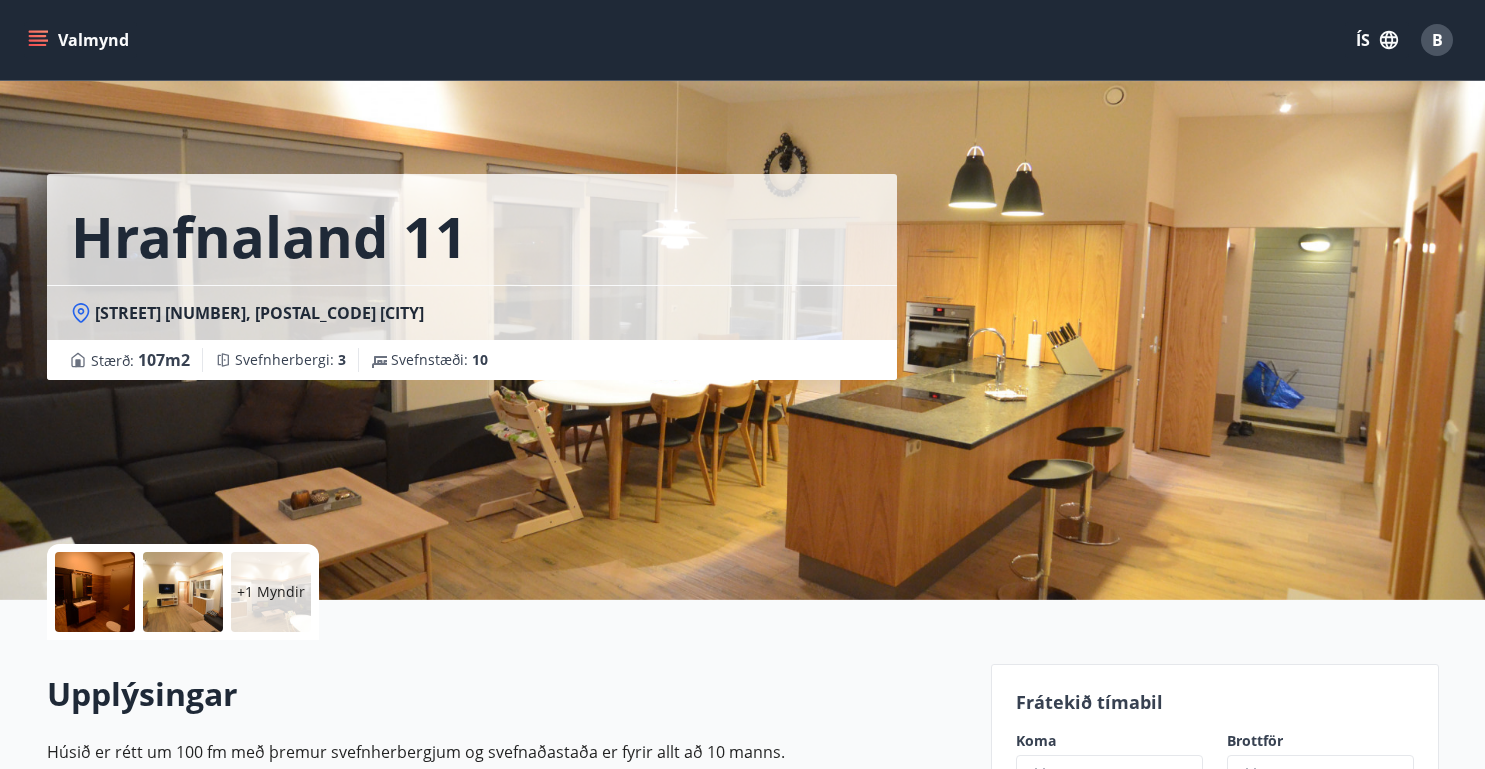 click 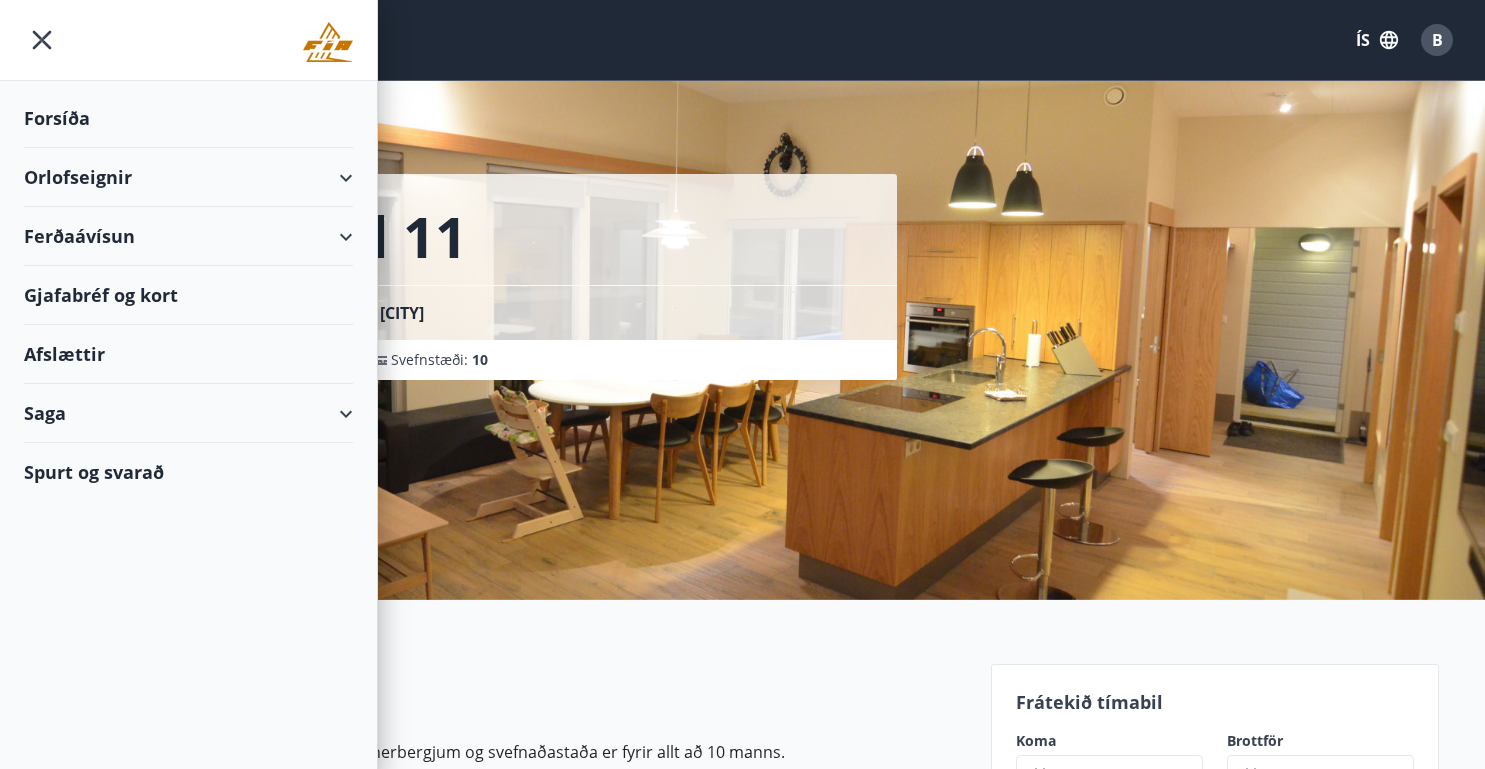 click on "Orlofseignir" at bounding box center (188, 177) 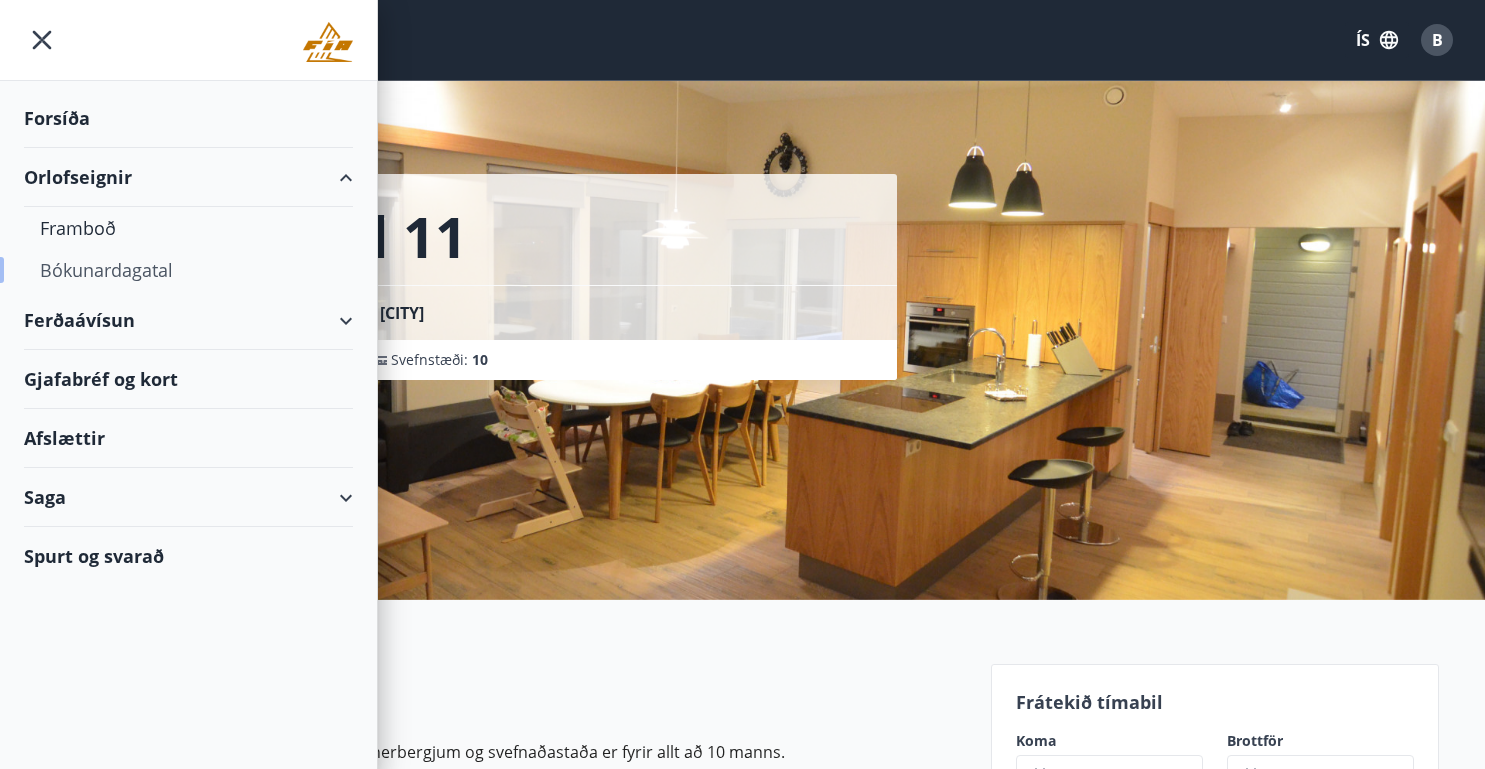 click on "Bókunardagatal" at bounding box center (188, 270) 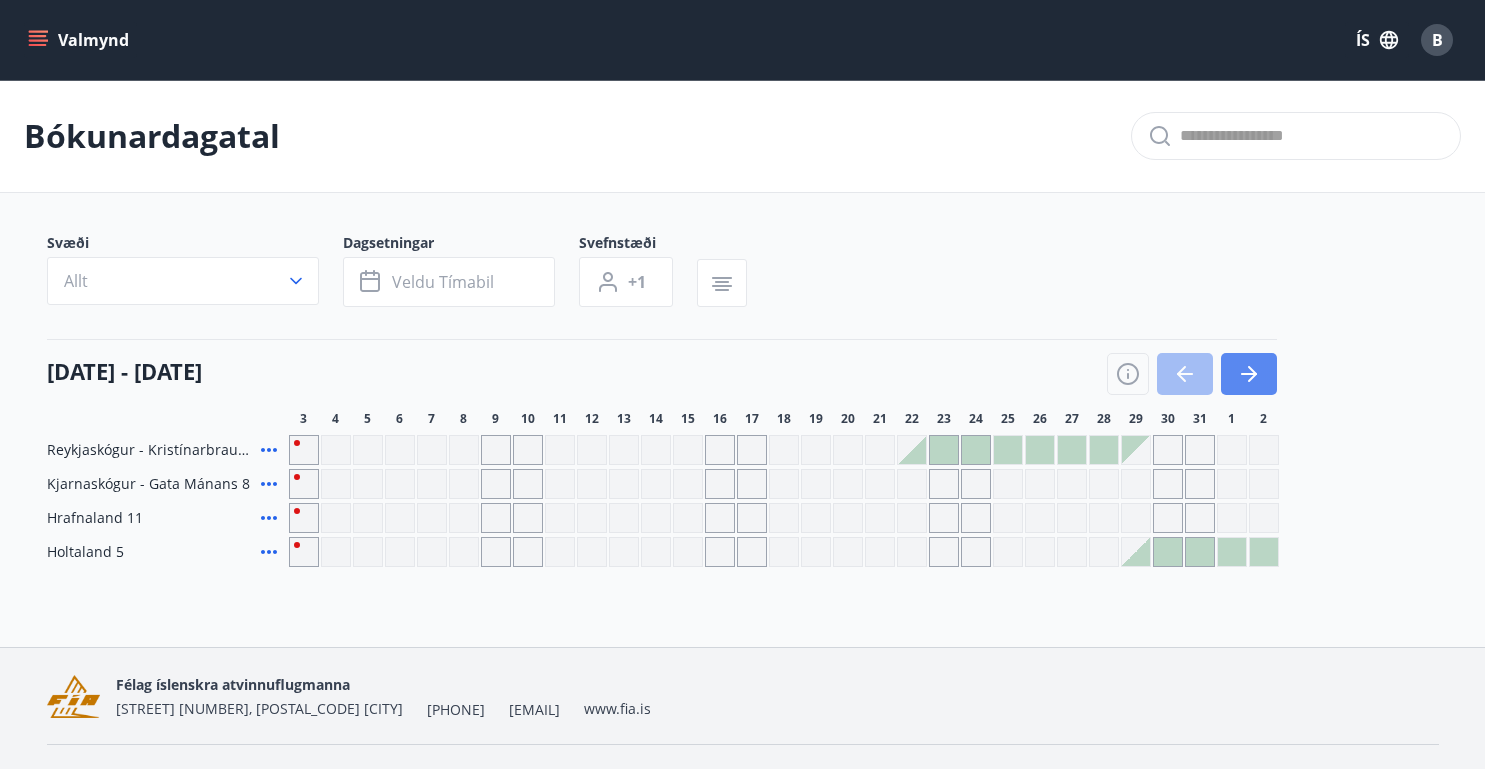 click 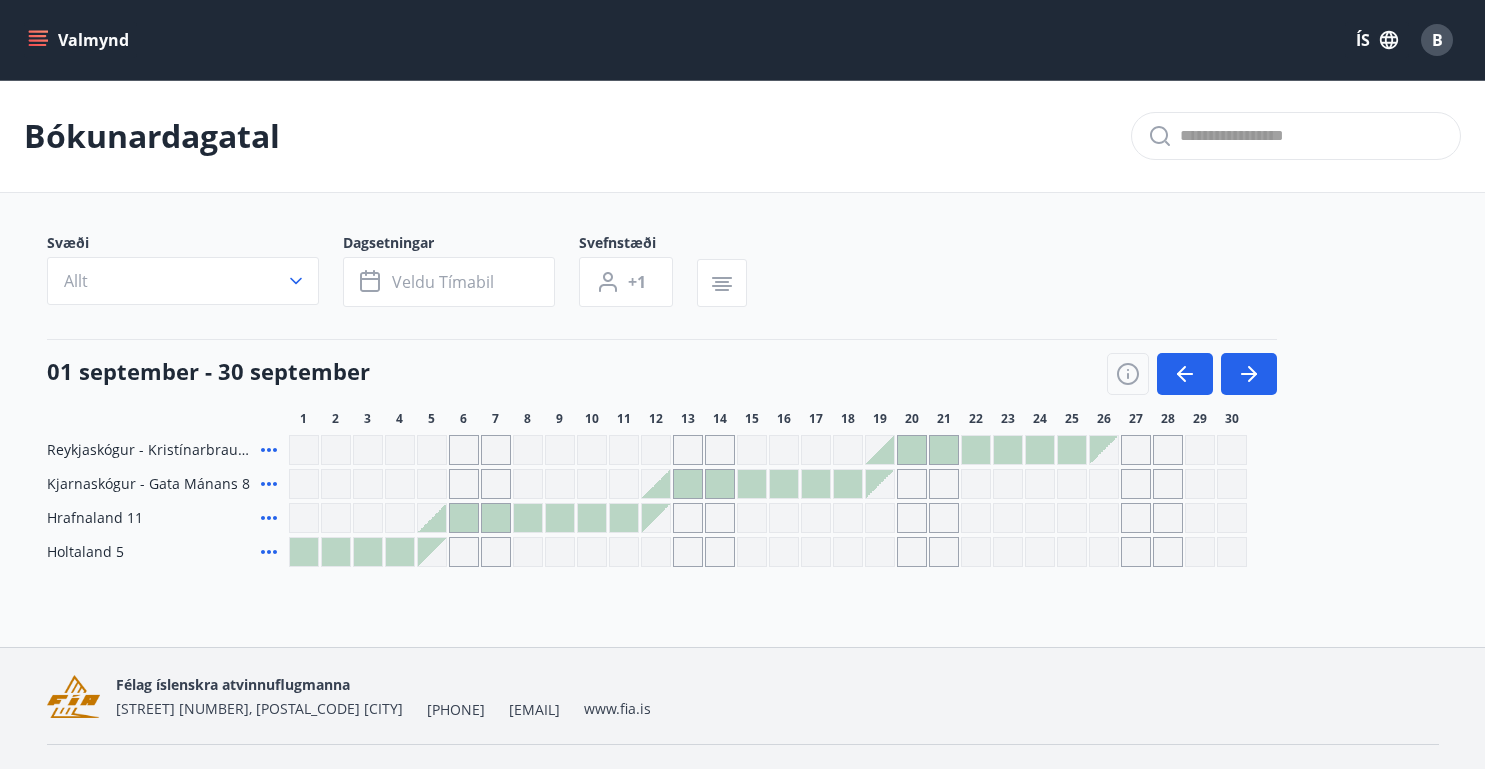 click at bounding box center [432, 518] 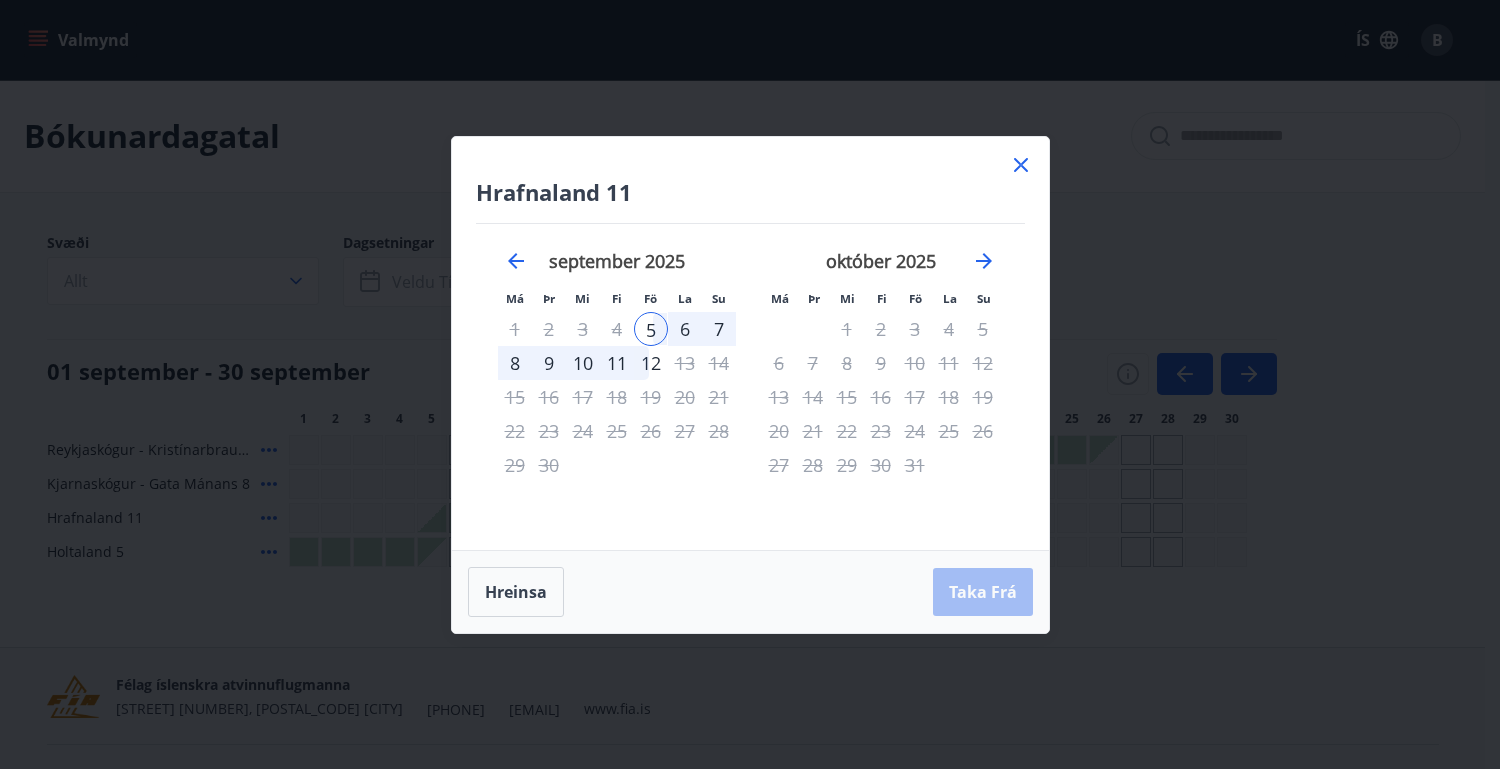click on "10" at bounding box center (583, 363) 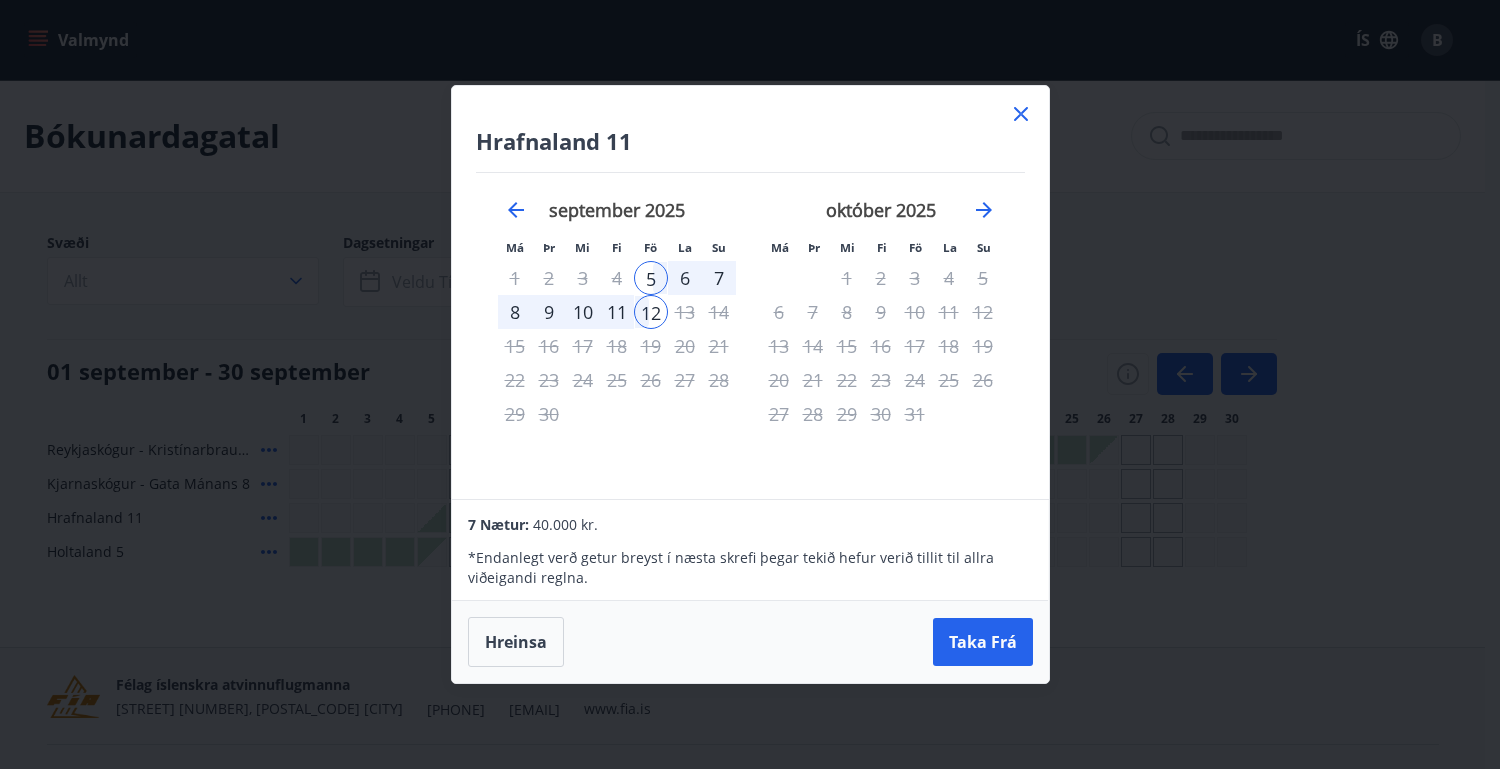 click 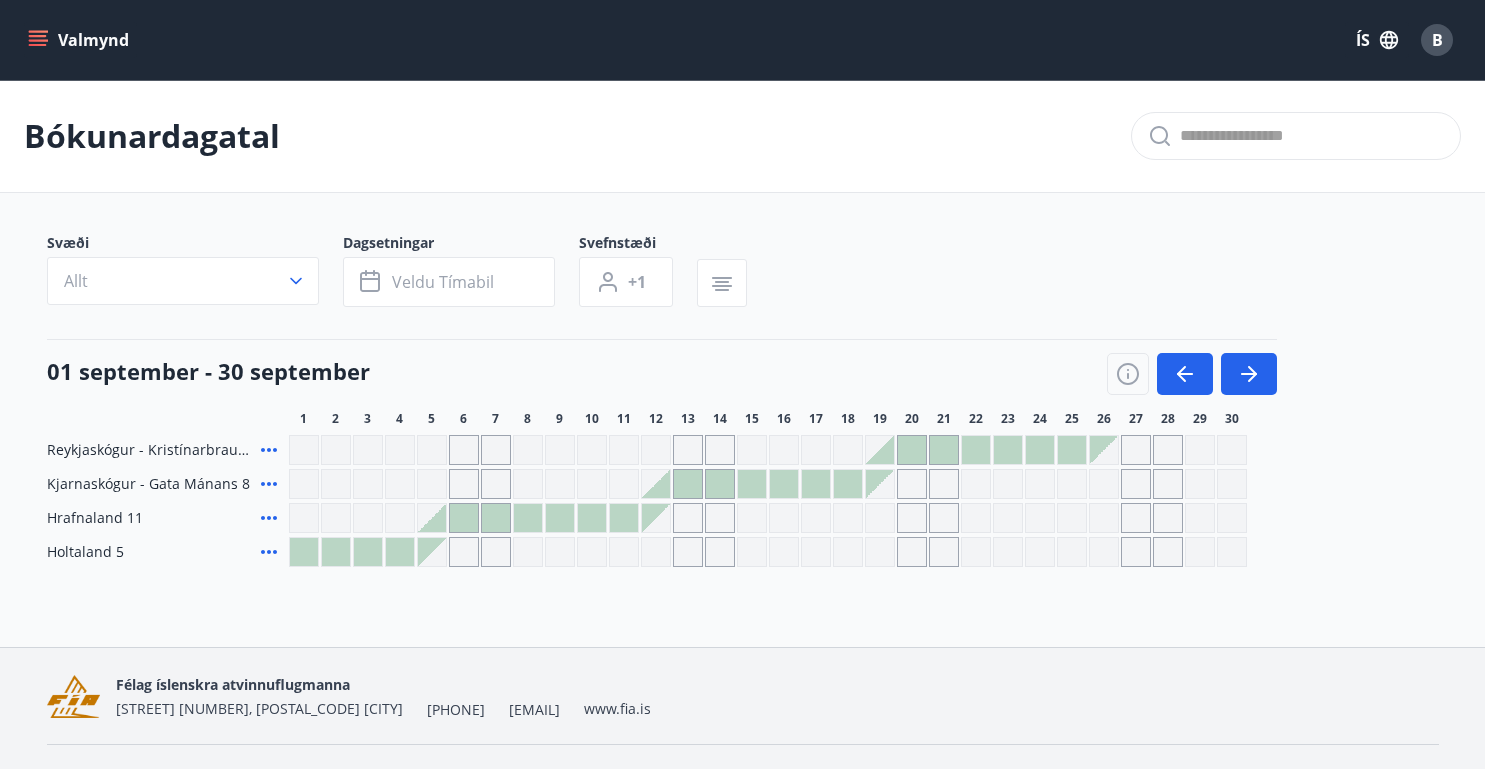 click 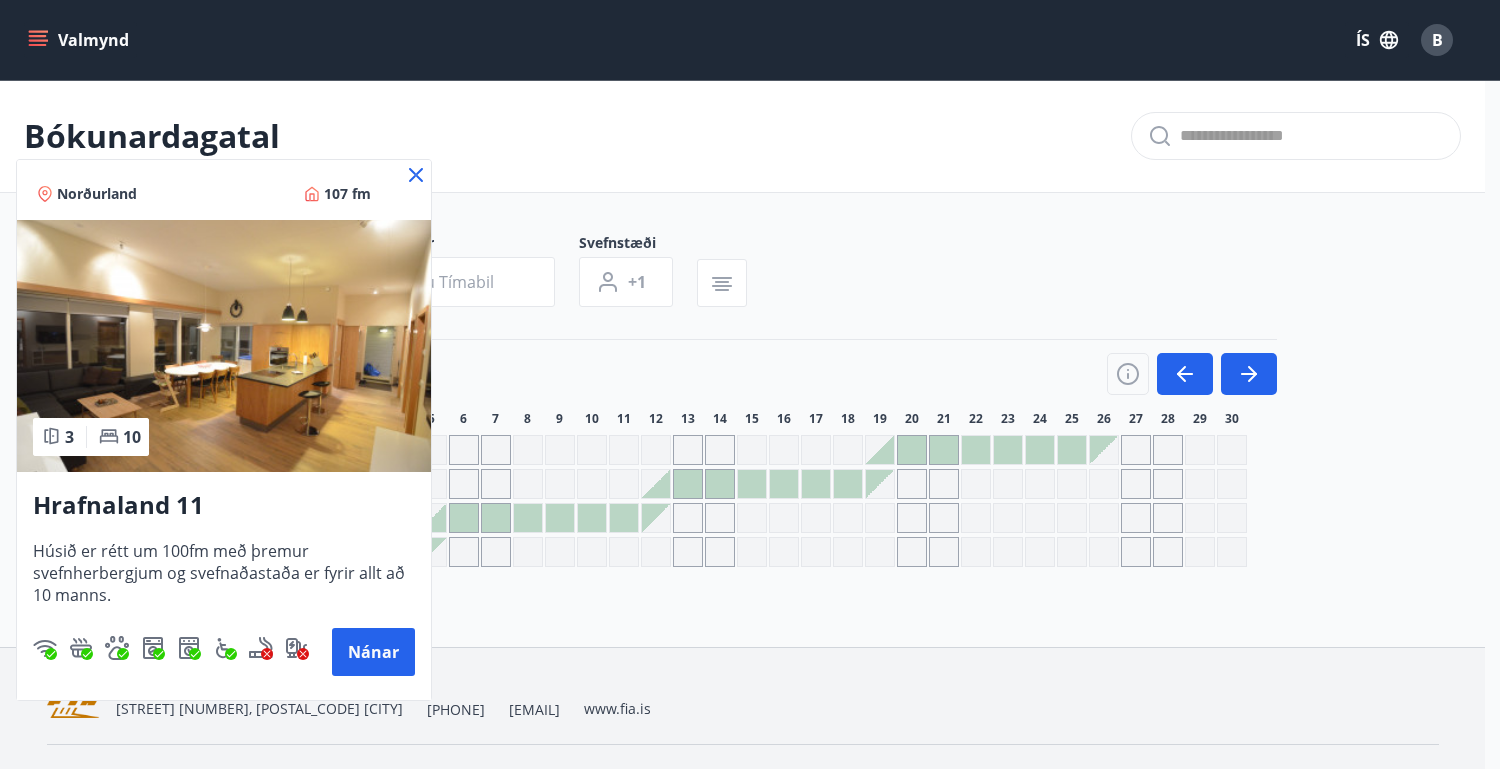 click 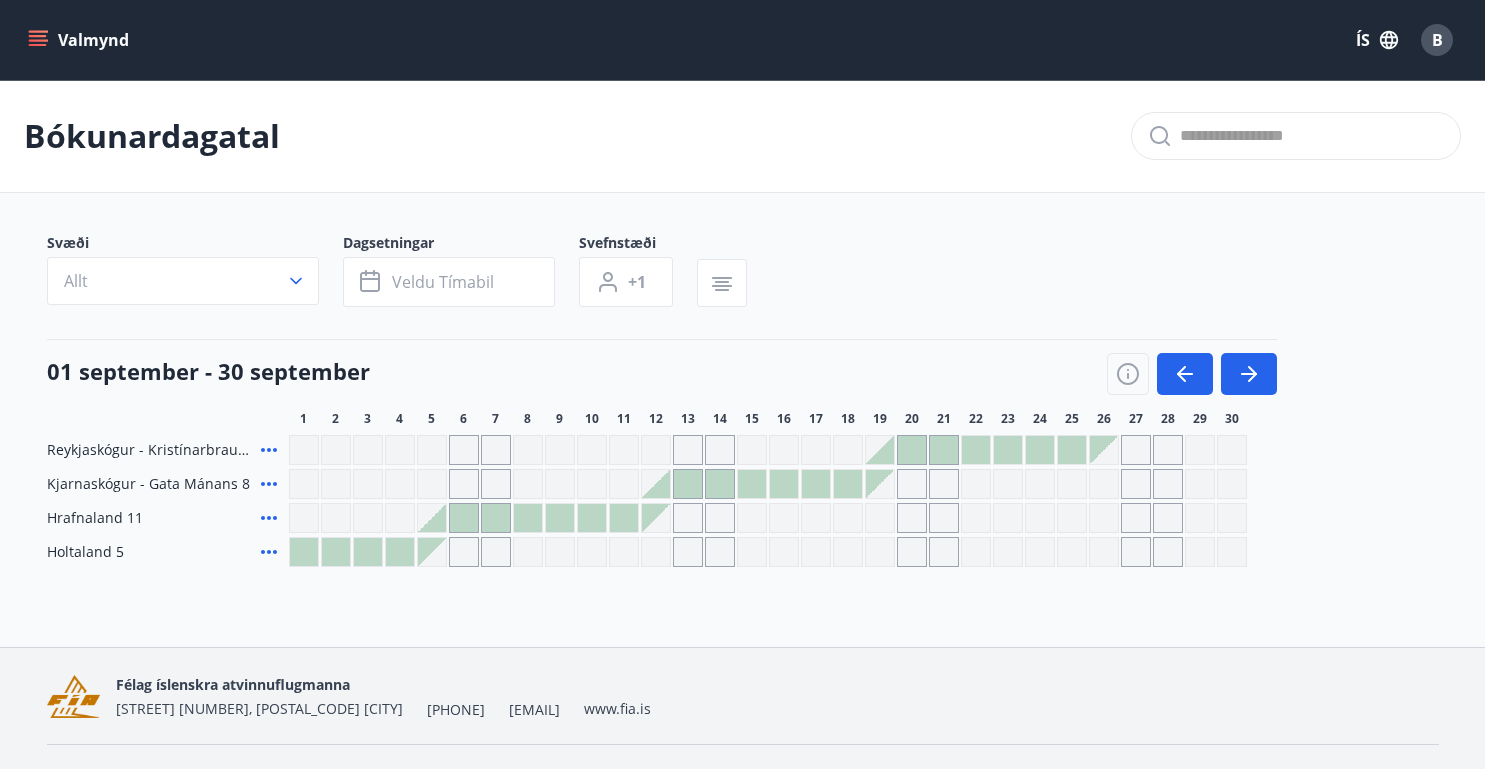 click at bounding box center [432, 518] 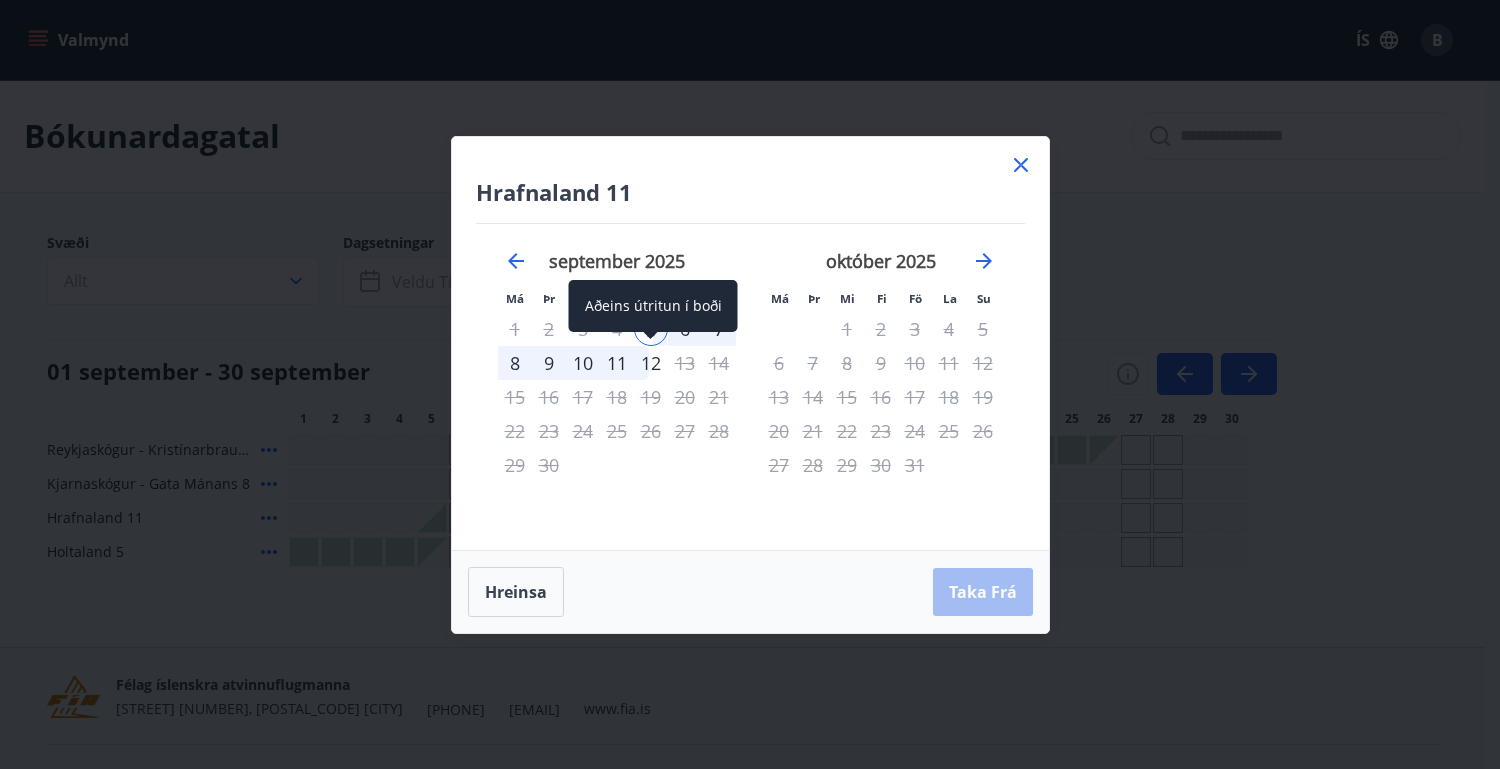 click on "12" at bounding box center [651, 363] 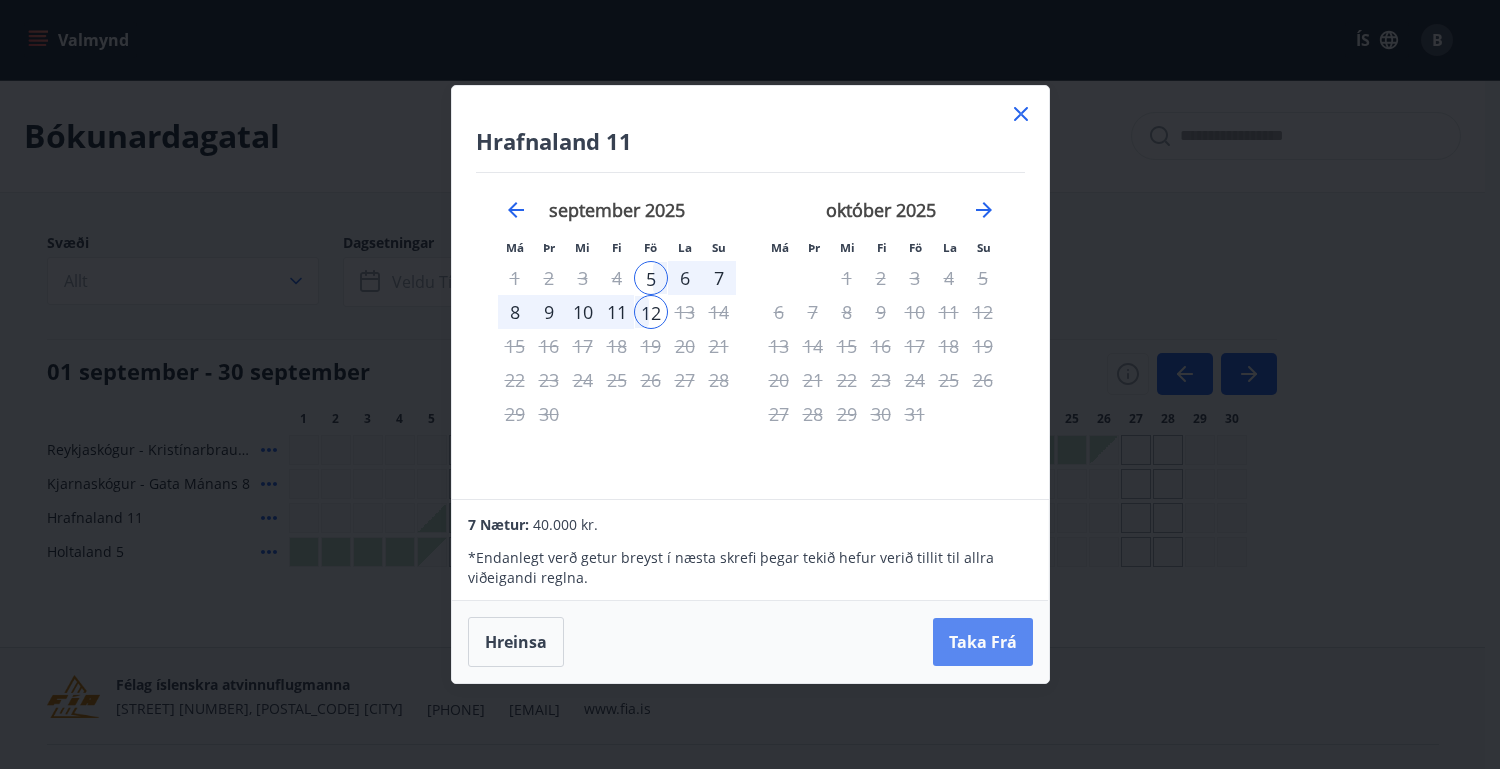 click on "Taka Frá" at bounding box center (983, 642) 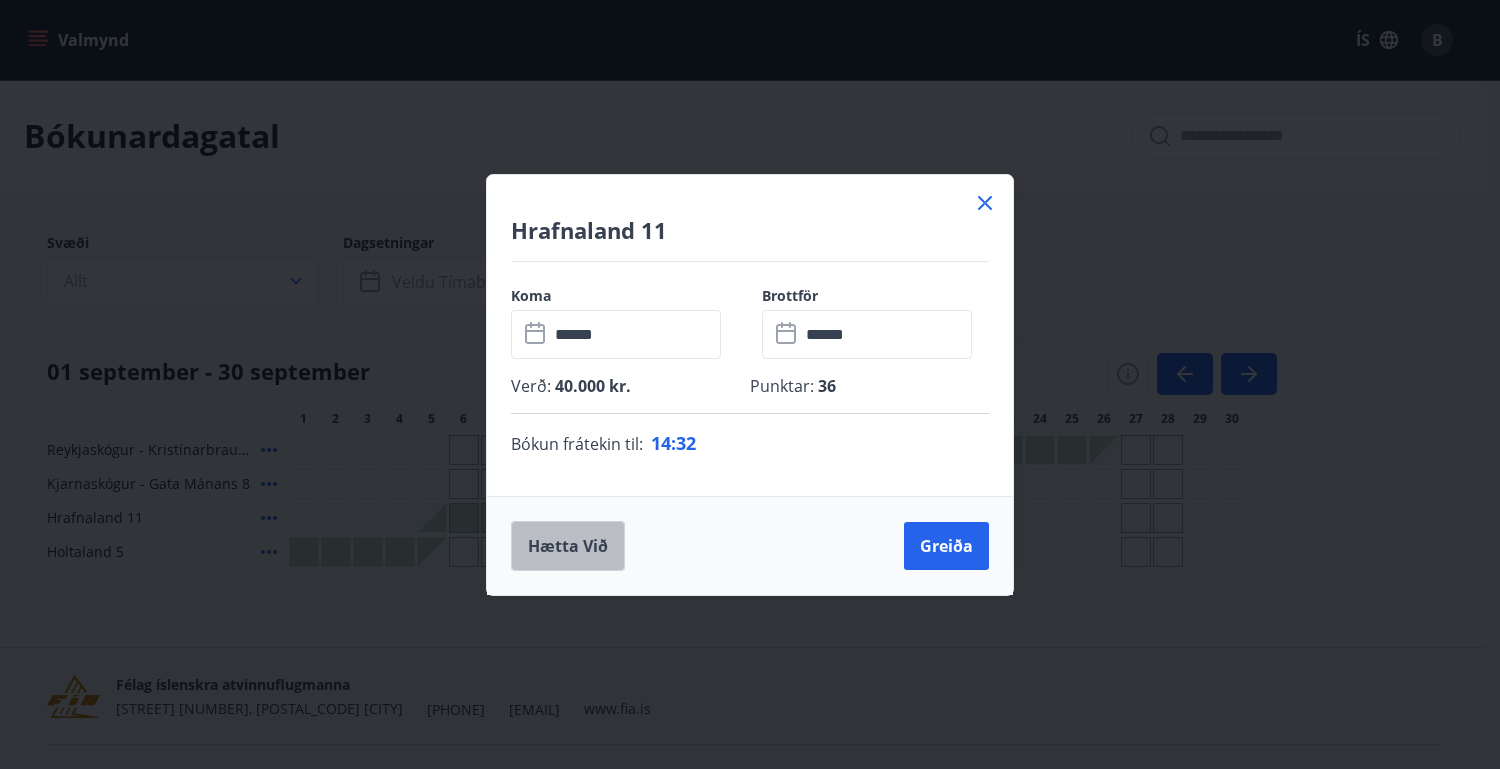 click on "Hætta við" at bounding box center [568, 546] 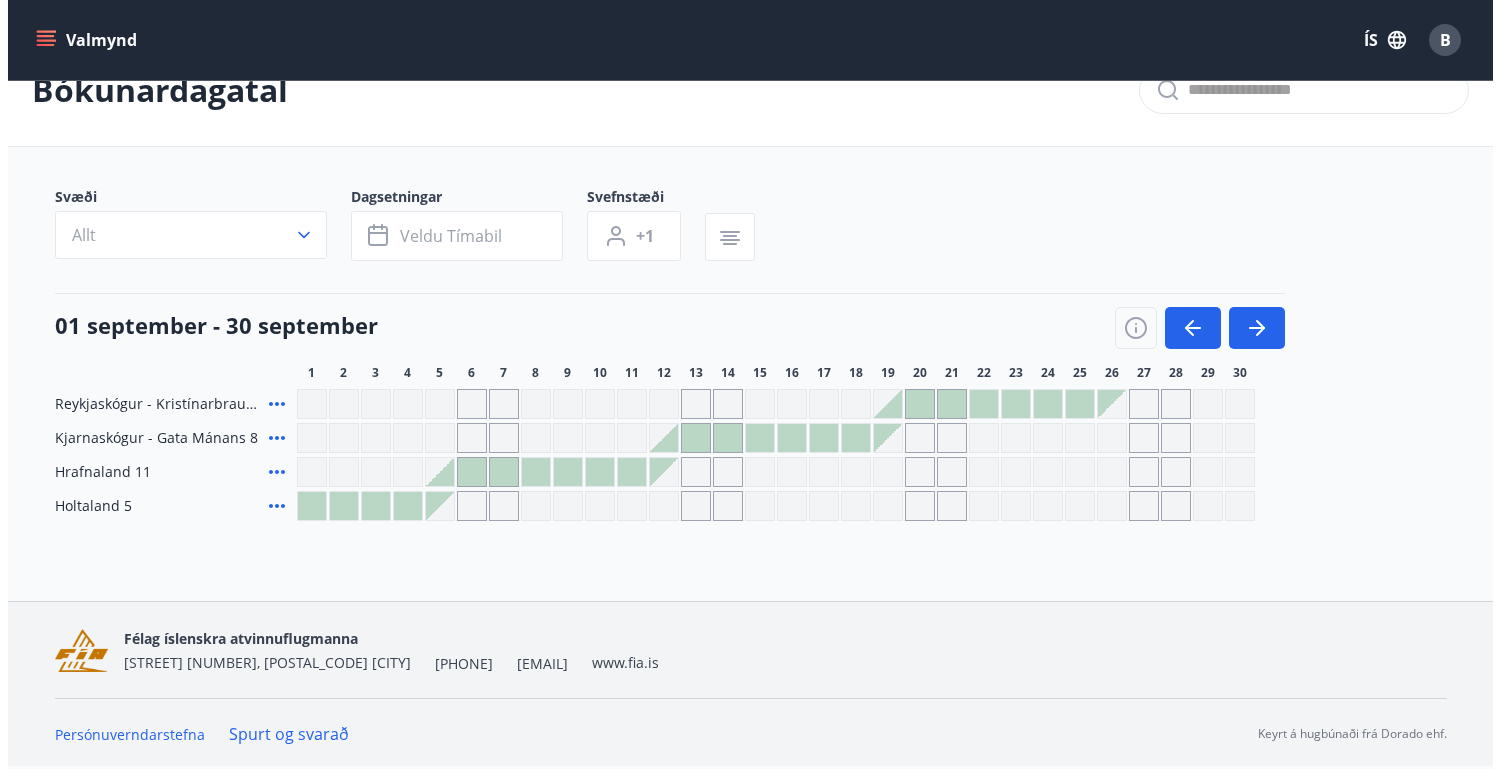 scroll, scrollTop: 0, scrollLeft: 0, axis: both 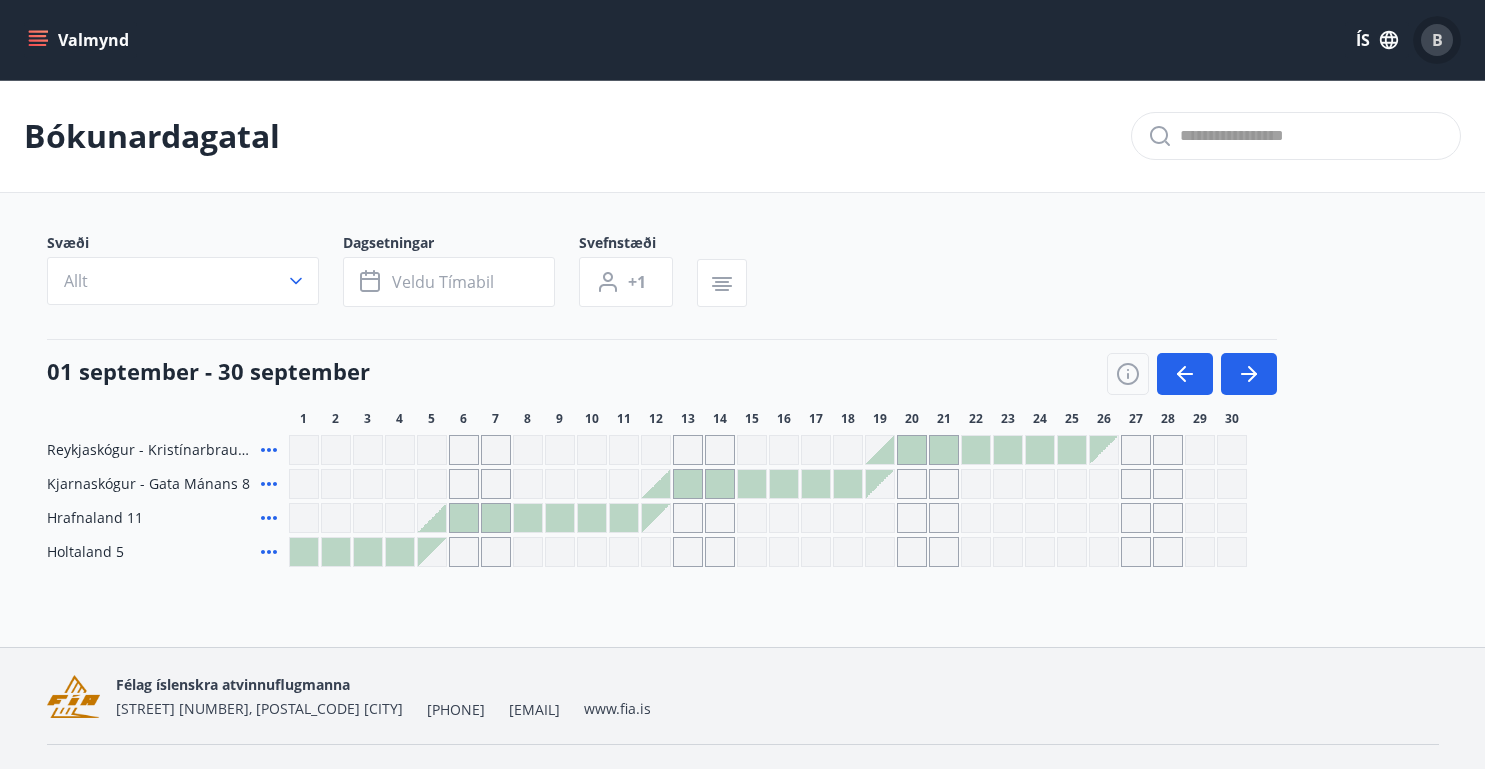 click on "B" at bounding box center [1437, 40] 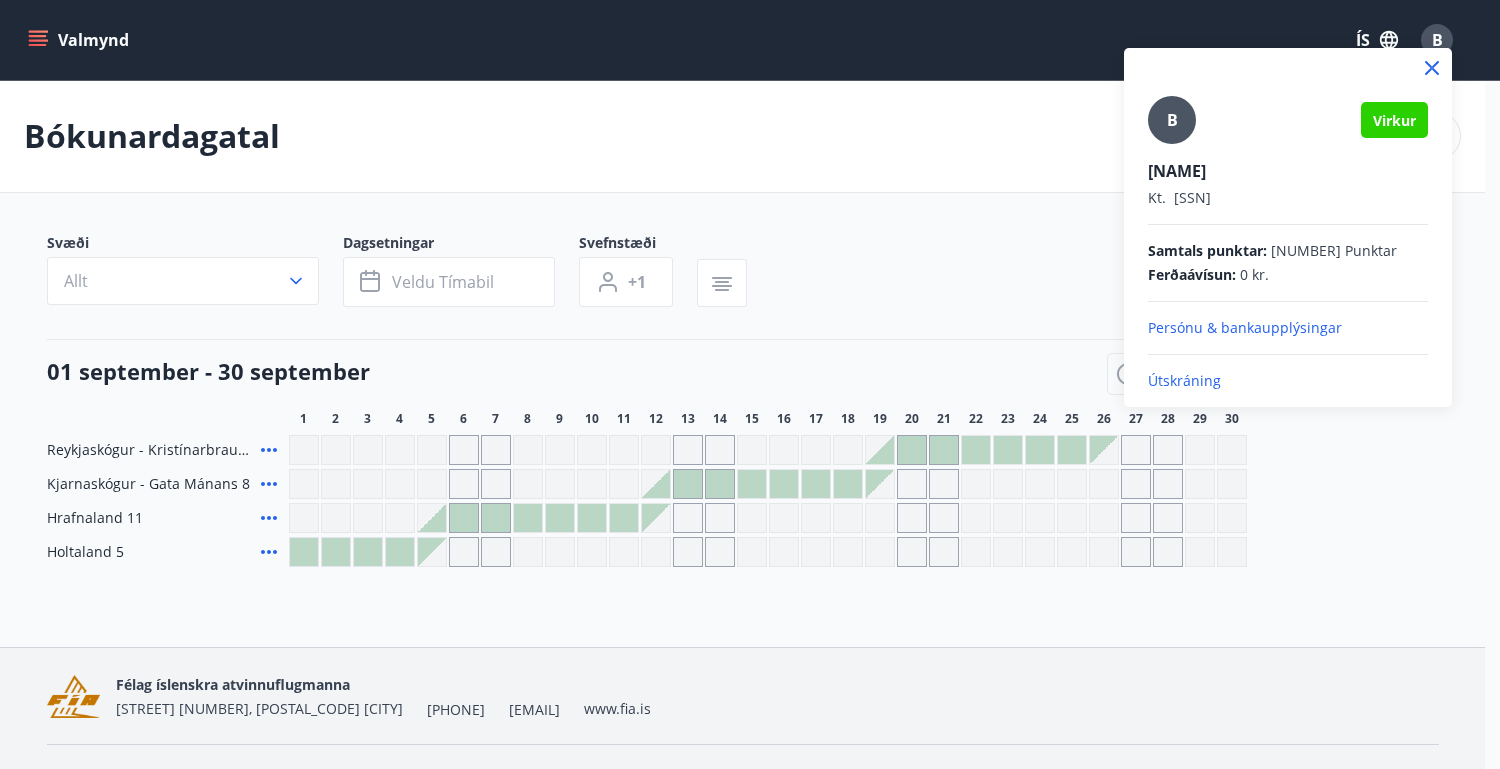 click on "Persónu & bankaupplýsingar" at bounding box center (1288, 328) 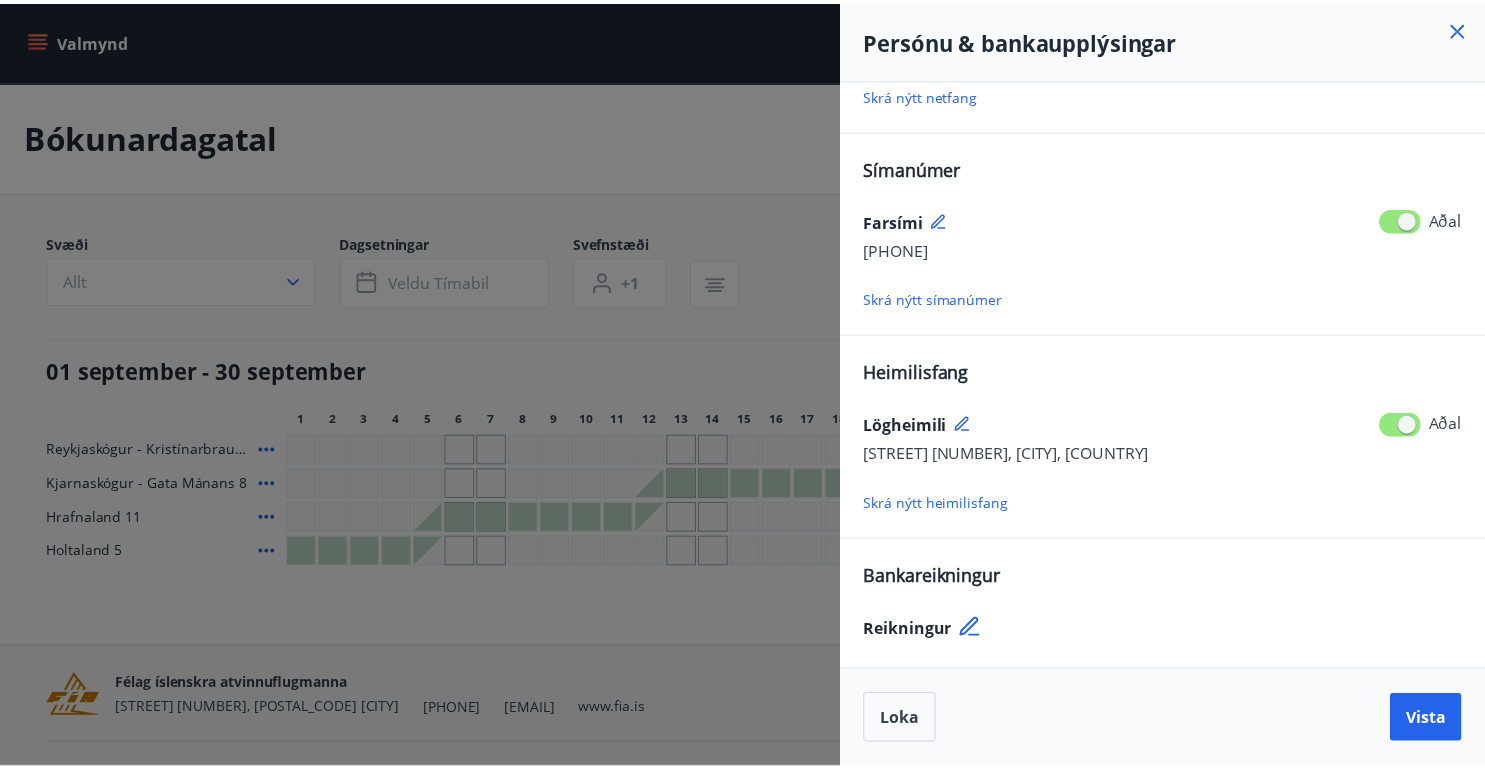 scroll, scrollTop: 0, scrollLeft: 0, axis: both 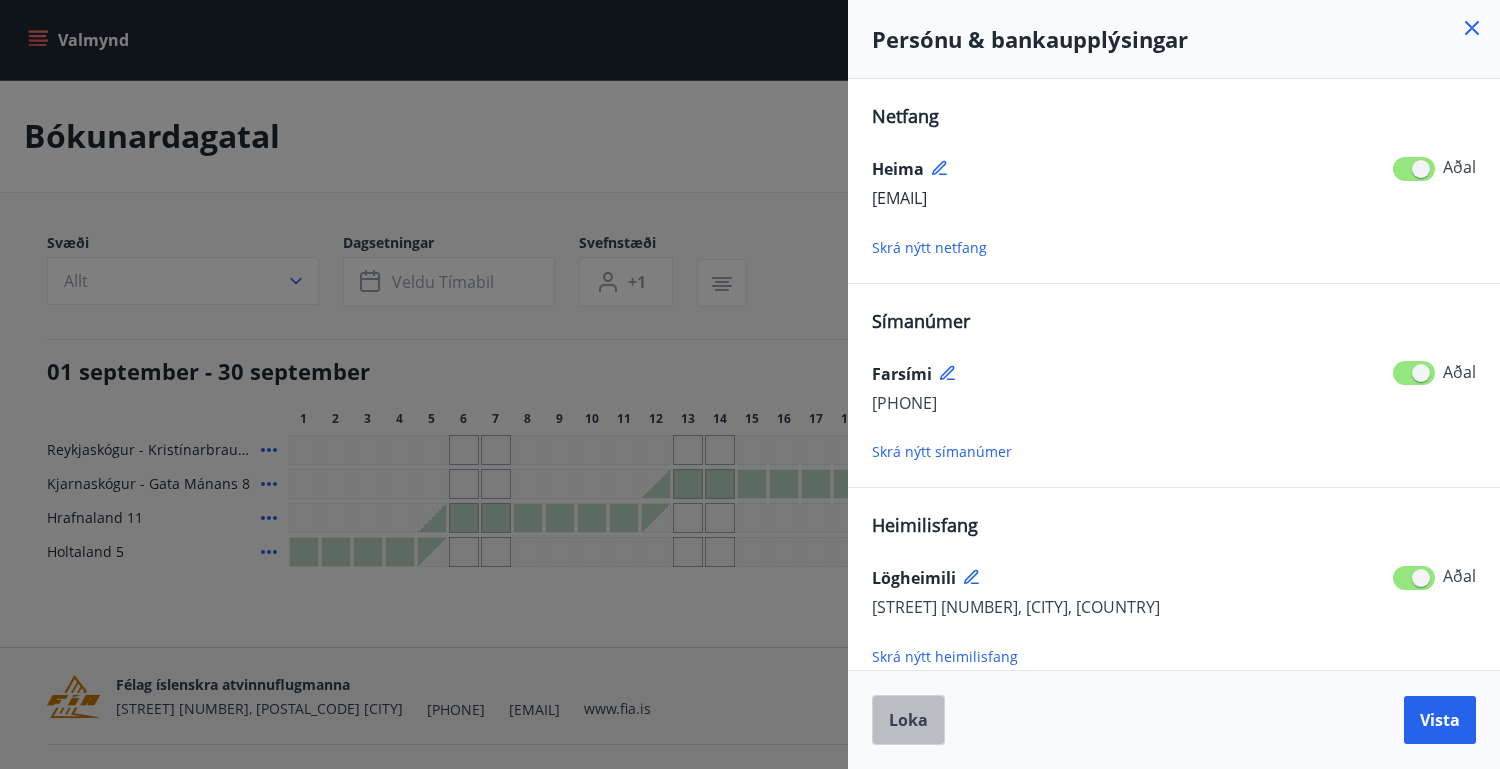click on "Loka" at bounding box center (908, 720) 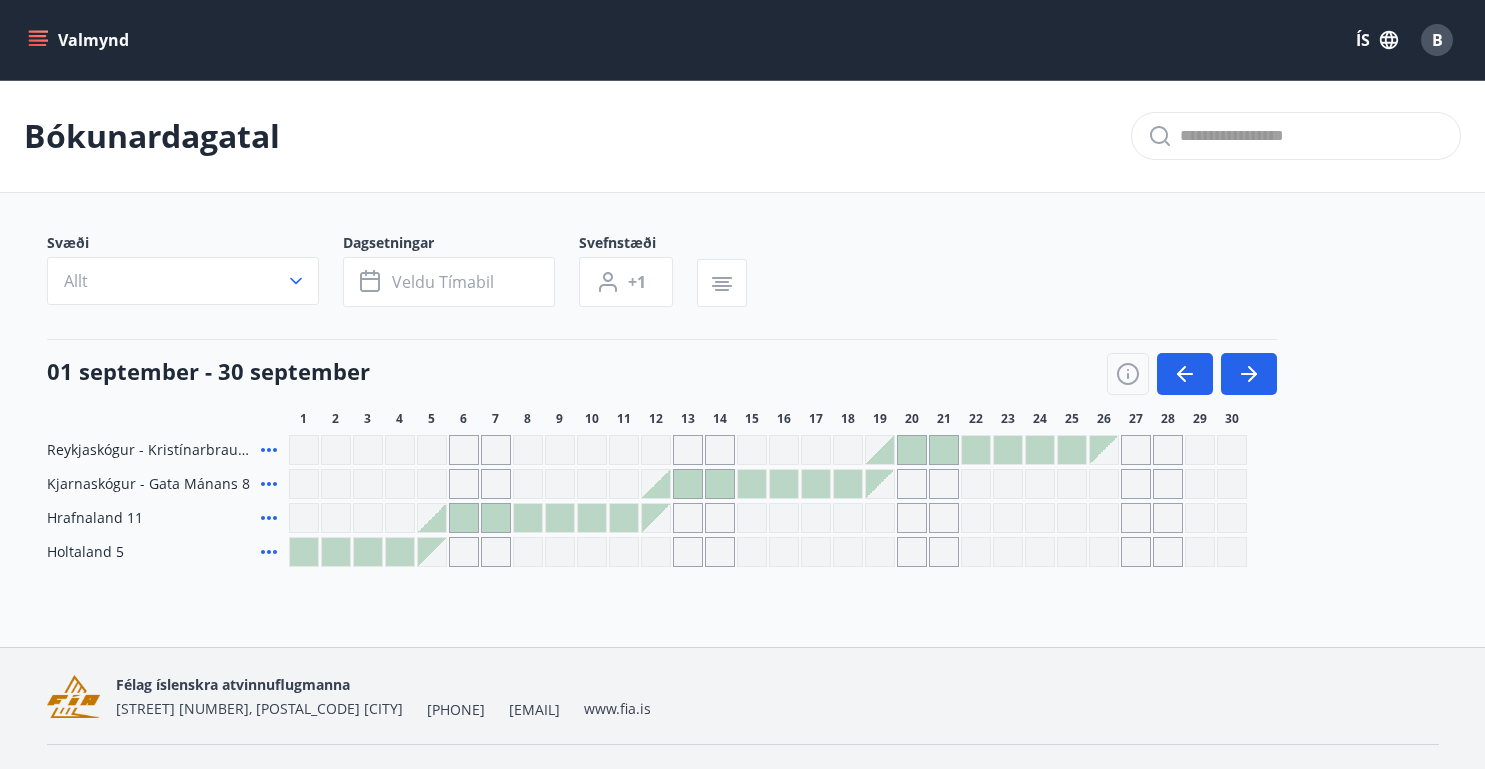 click on "Valmynd" at bounding box center [80, 40] 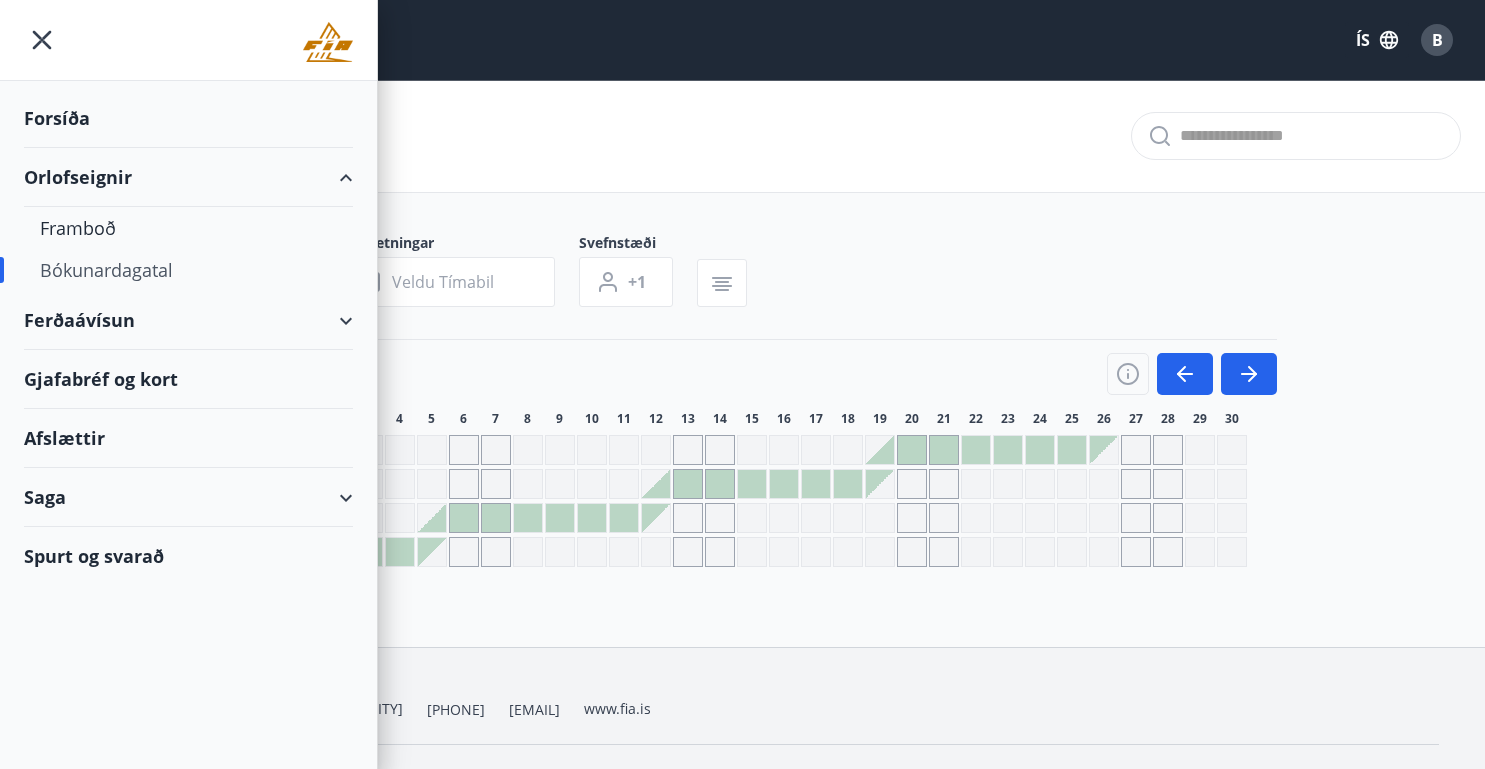 click on "Saga" at bounding box center [188, 497] 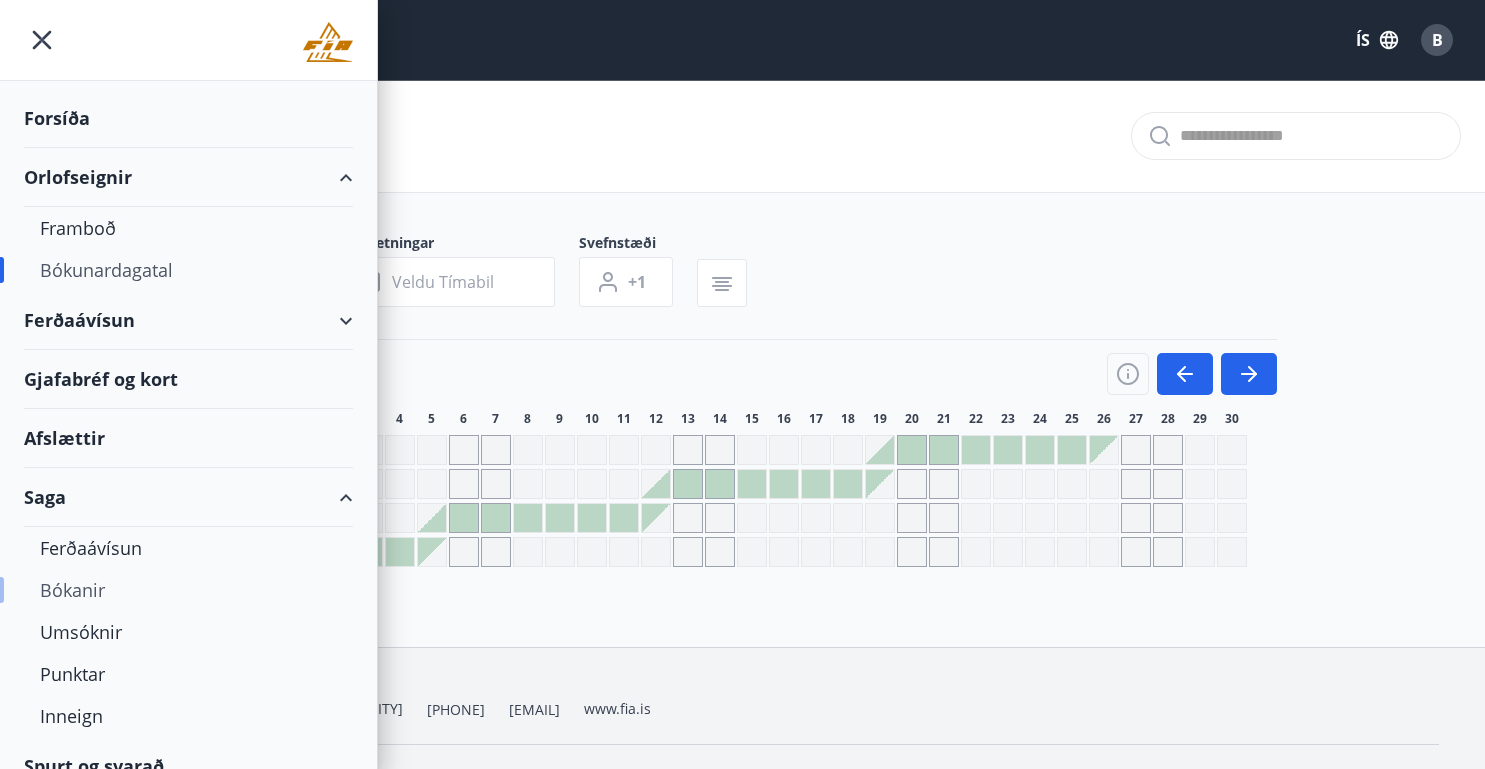 scroll, scrollTop: 26, scrollLeft: 0, axis: vertical 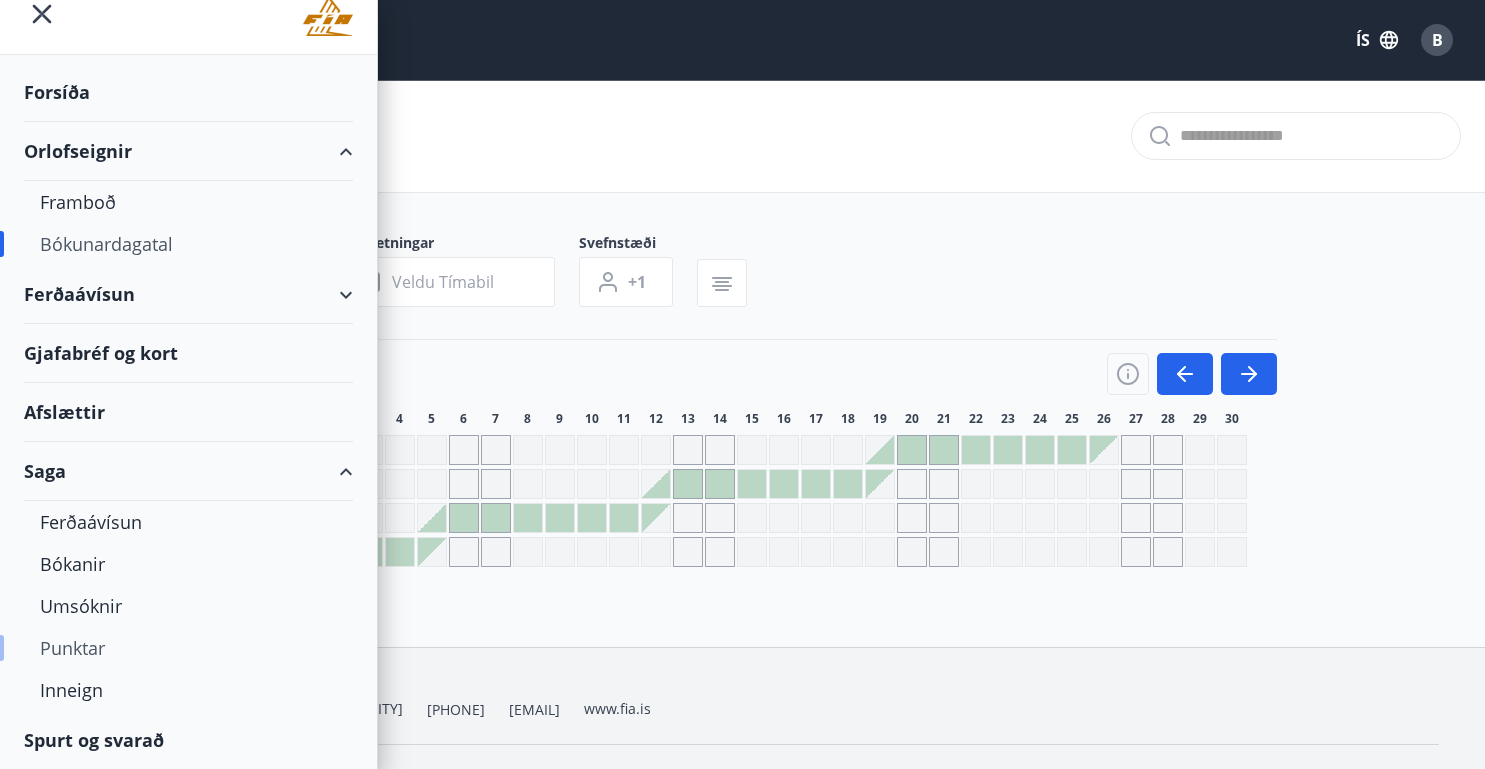 click on "Punktar" at bounding box center [188, 648] 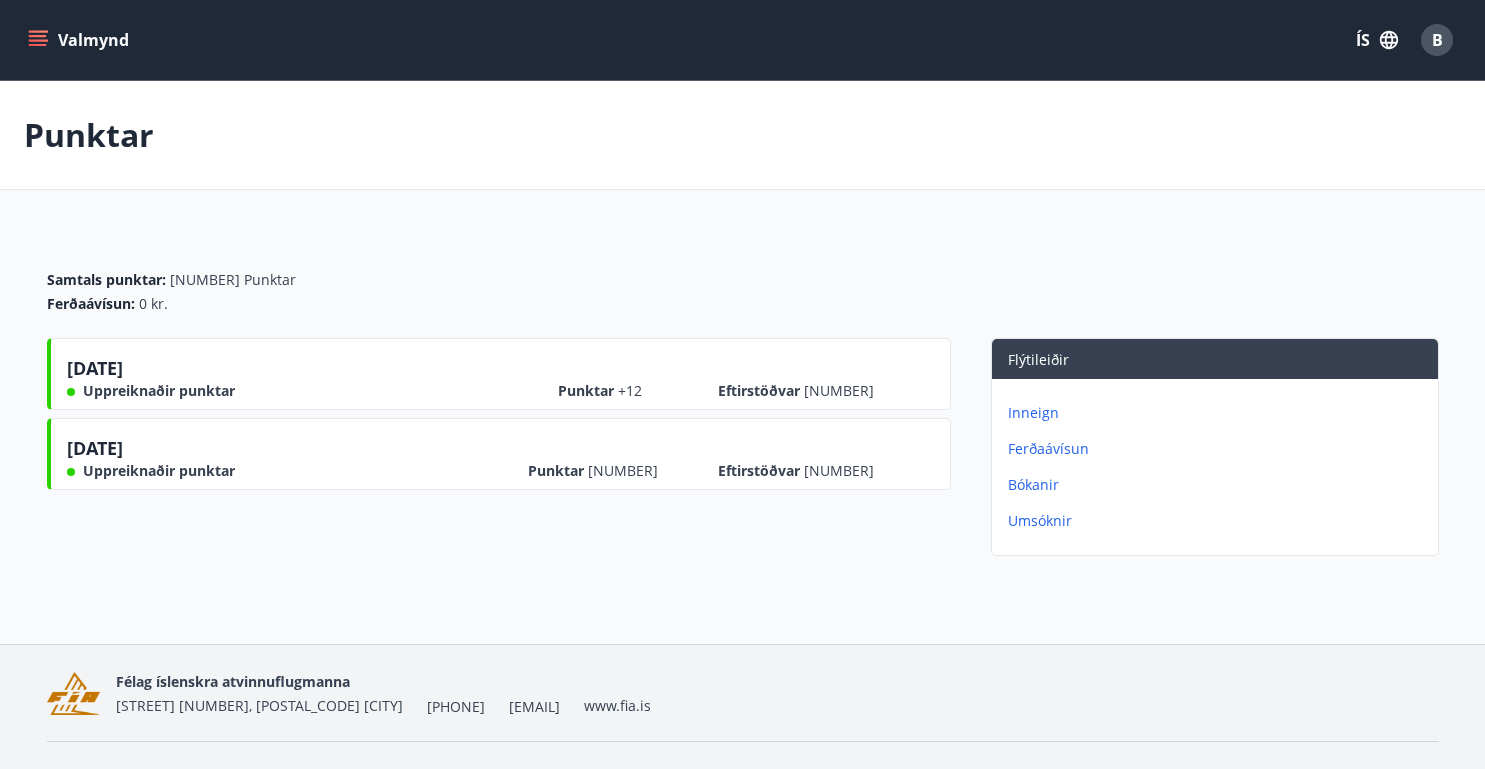 click on "Bókanir" at bounding box center [1219, 485] 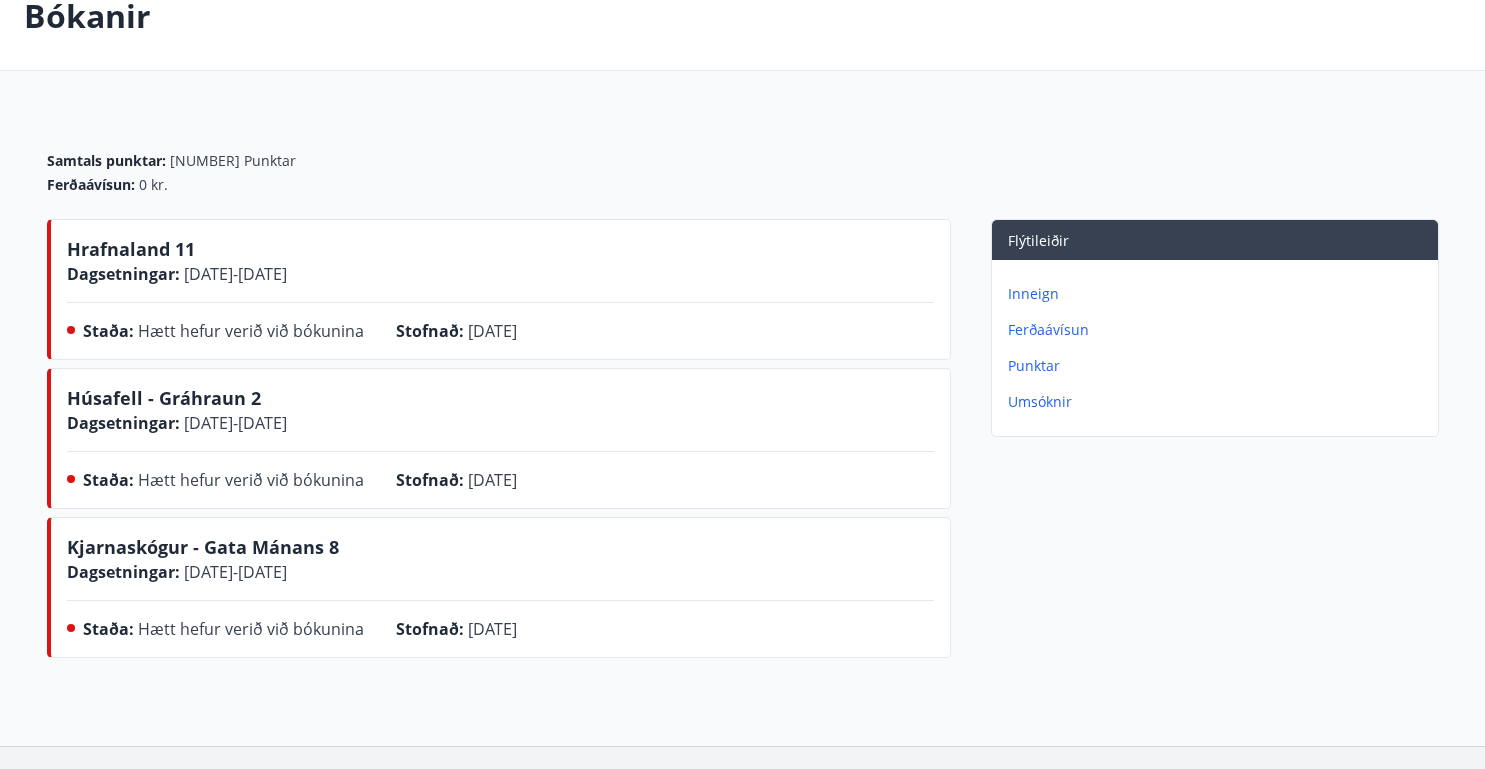 scroll, scrollTop: 0, scrollLeft: 0, axis: both 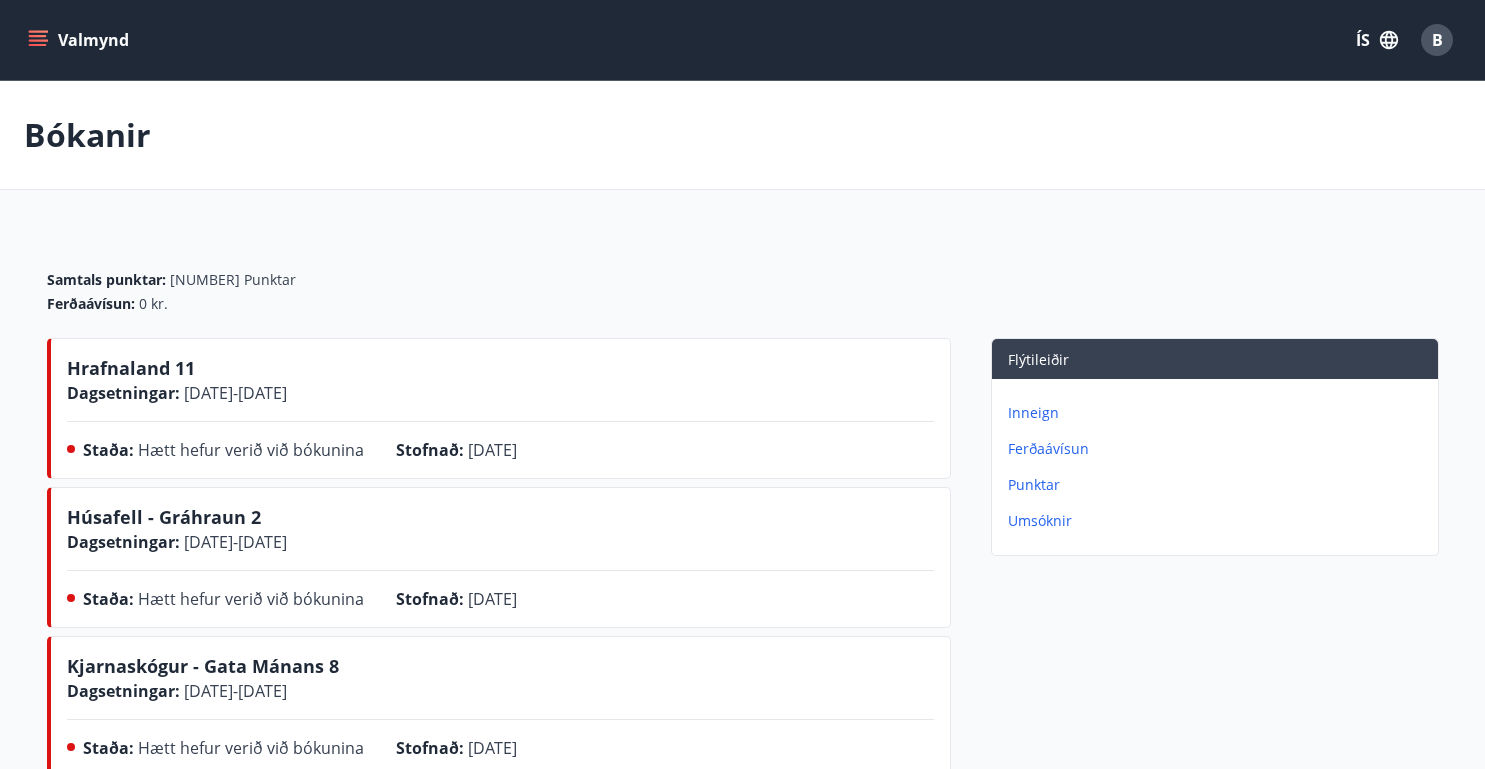 click on "Umsóknir" at bounding box center [1219, 521] 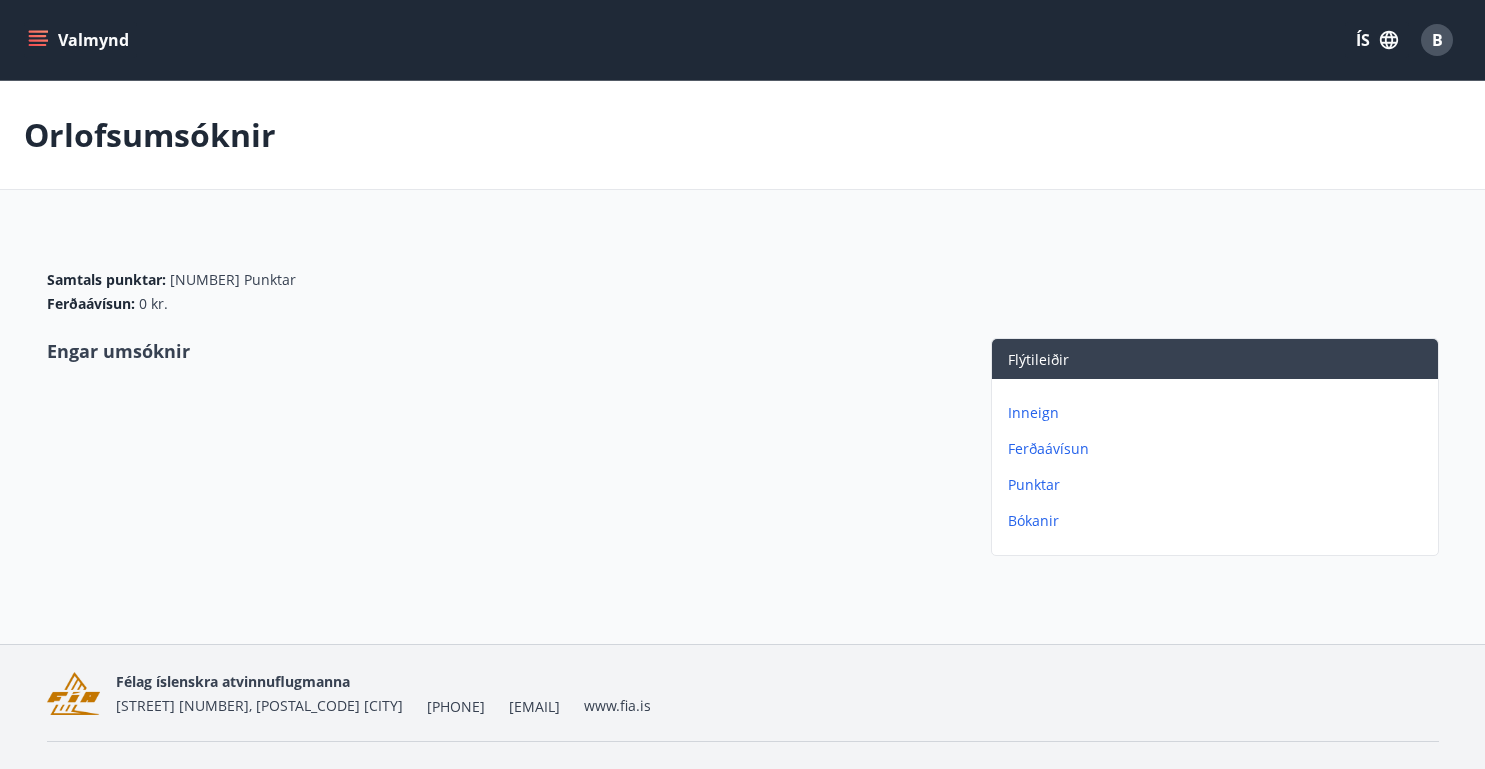 click on "Punktar" at bounding box center (1219, 485) 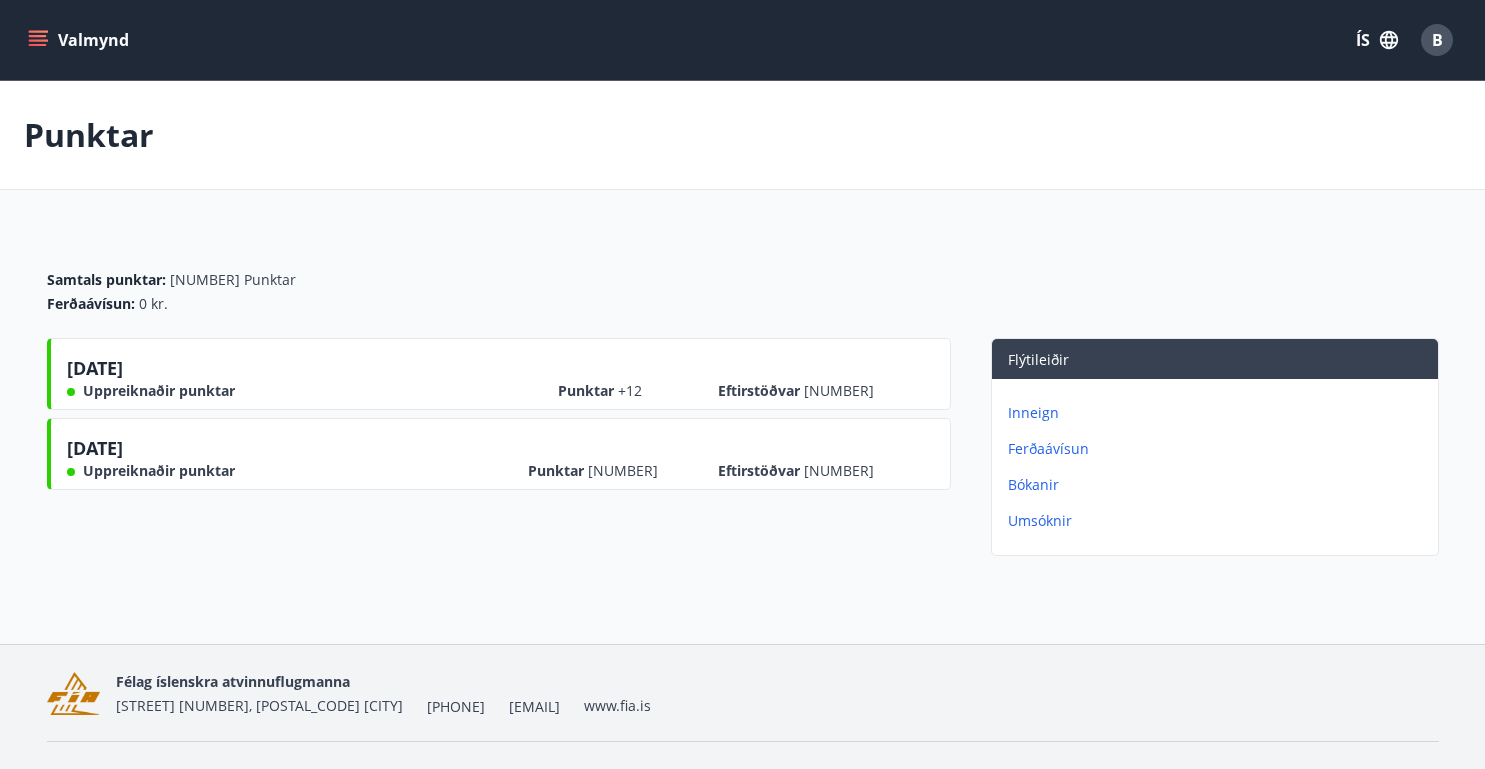 click on "Ferðaávísun" at bounding box center (1219, 449) 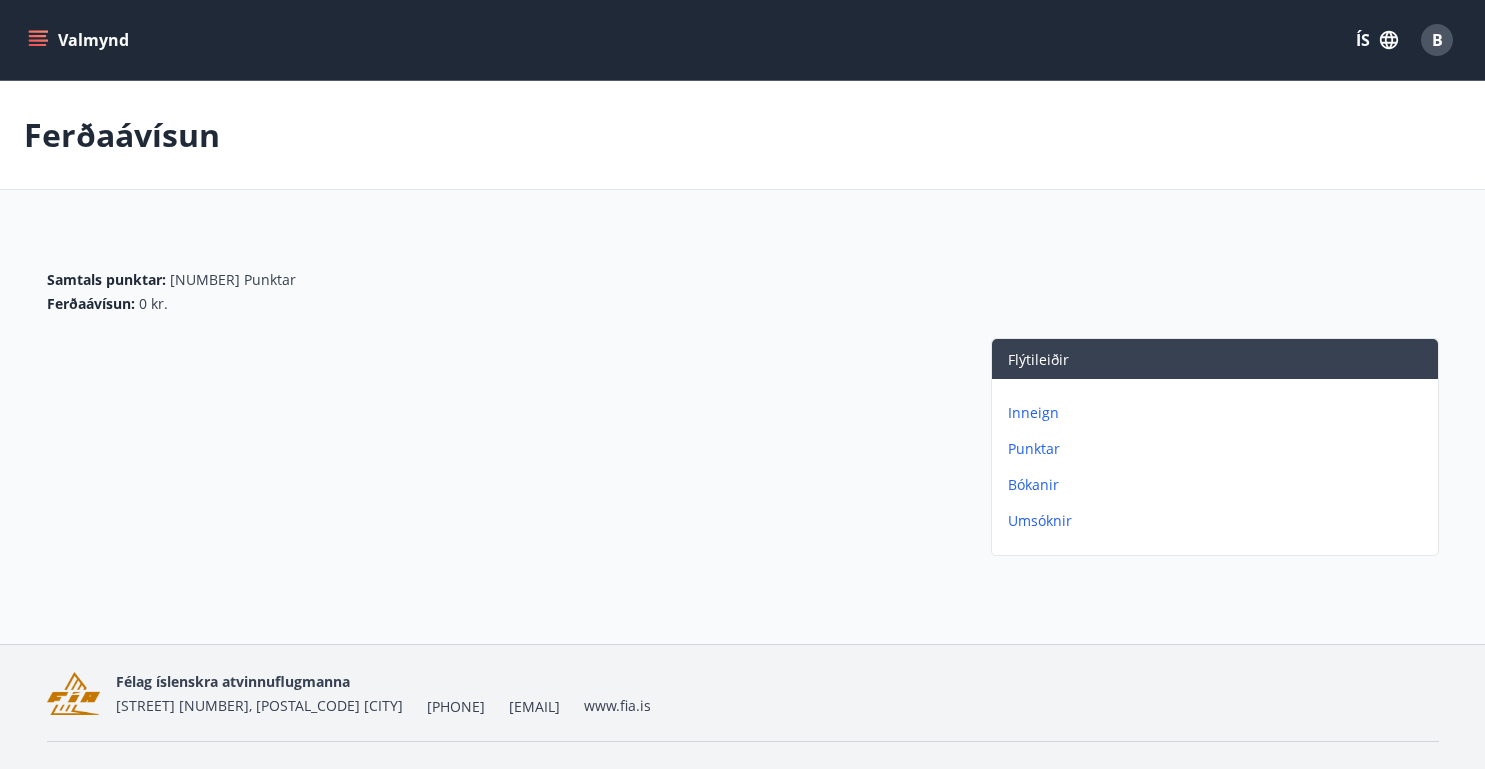 click on "Inneign" at bounding box center (1219, 413) 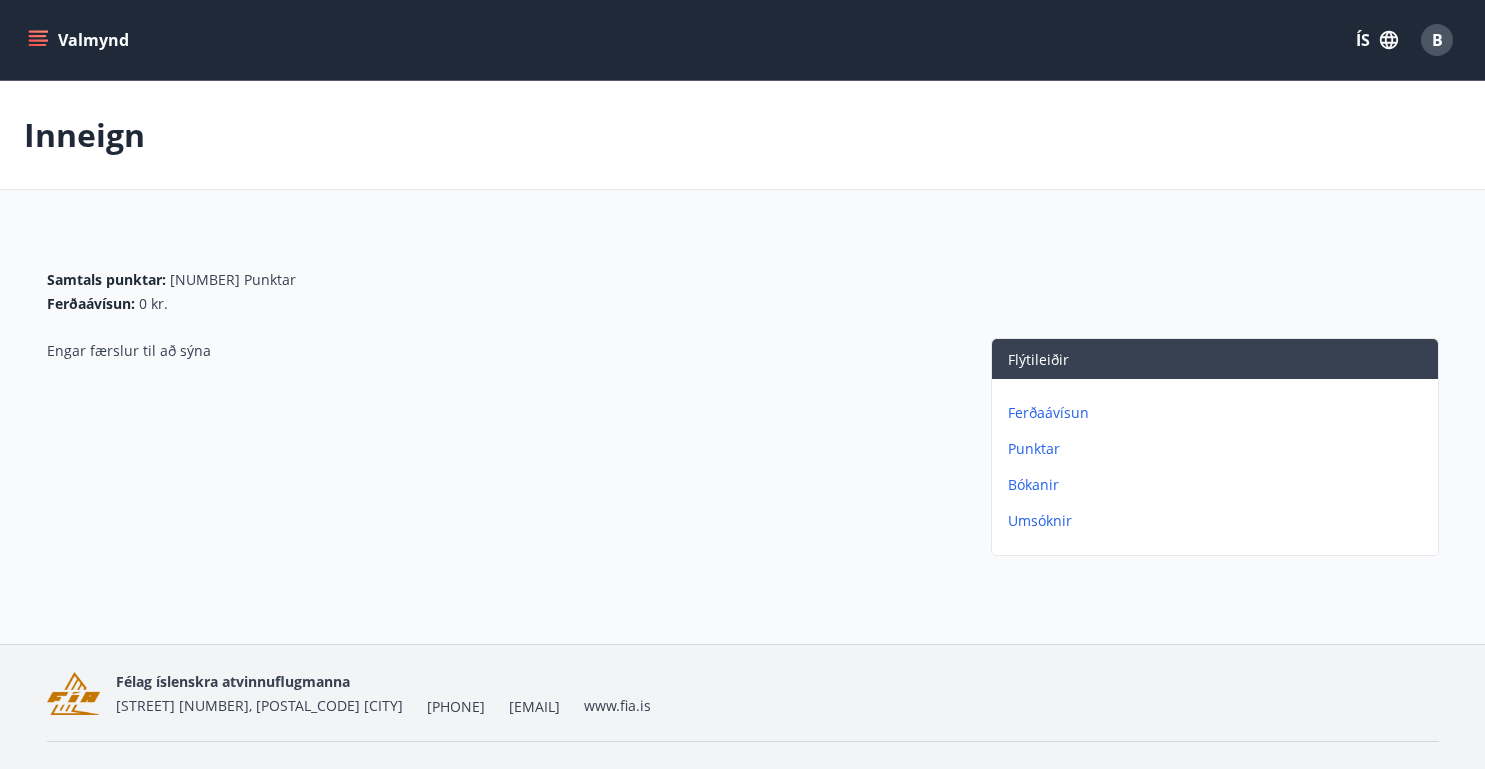 click 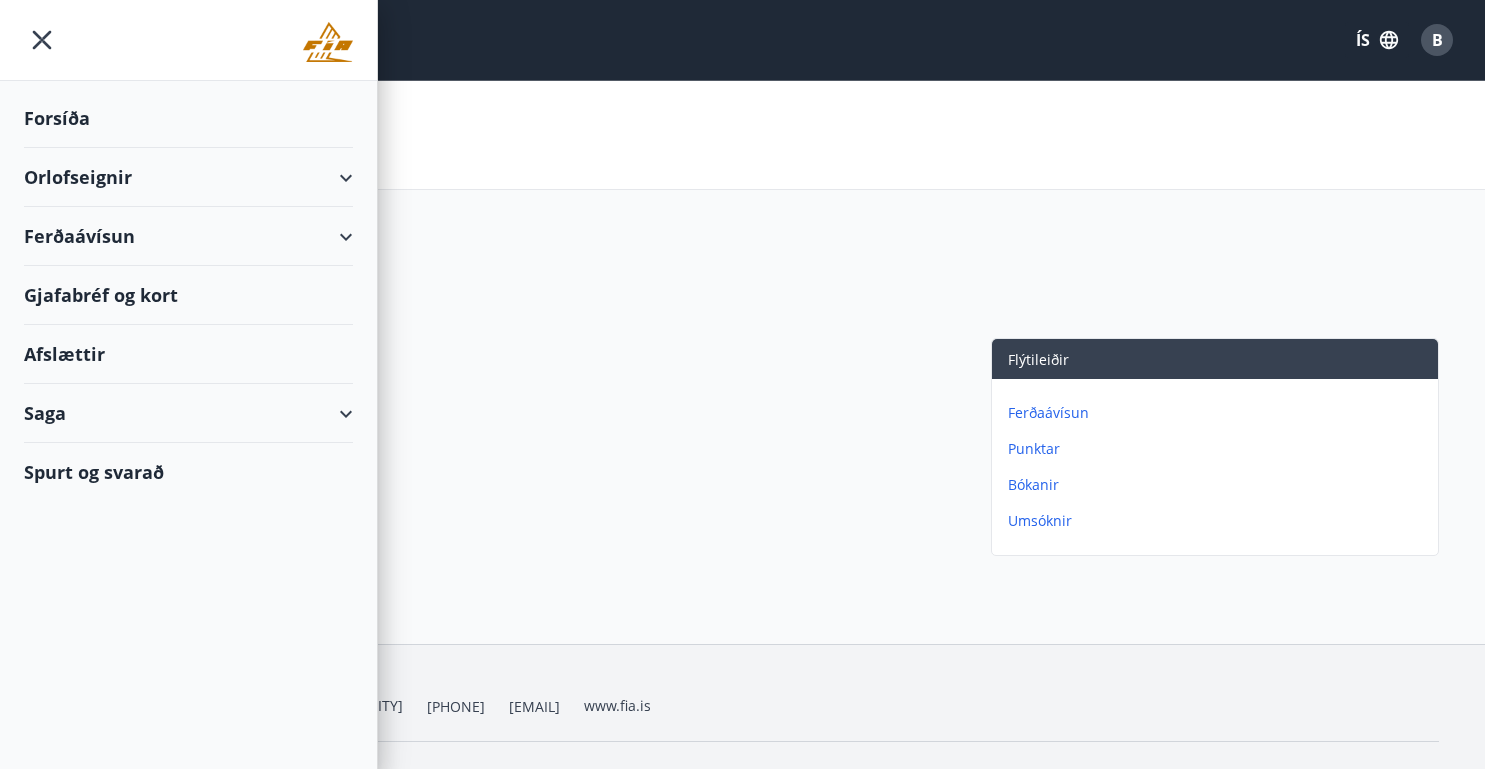 click on "Ferðaávísun" at bounding box center [188, 236] 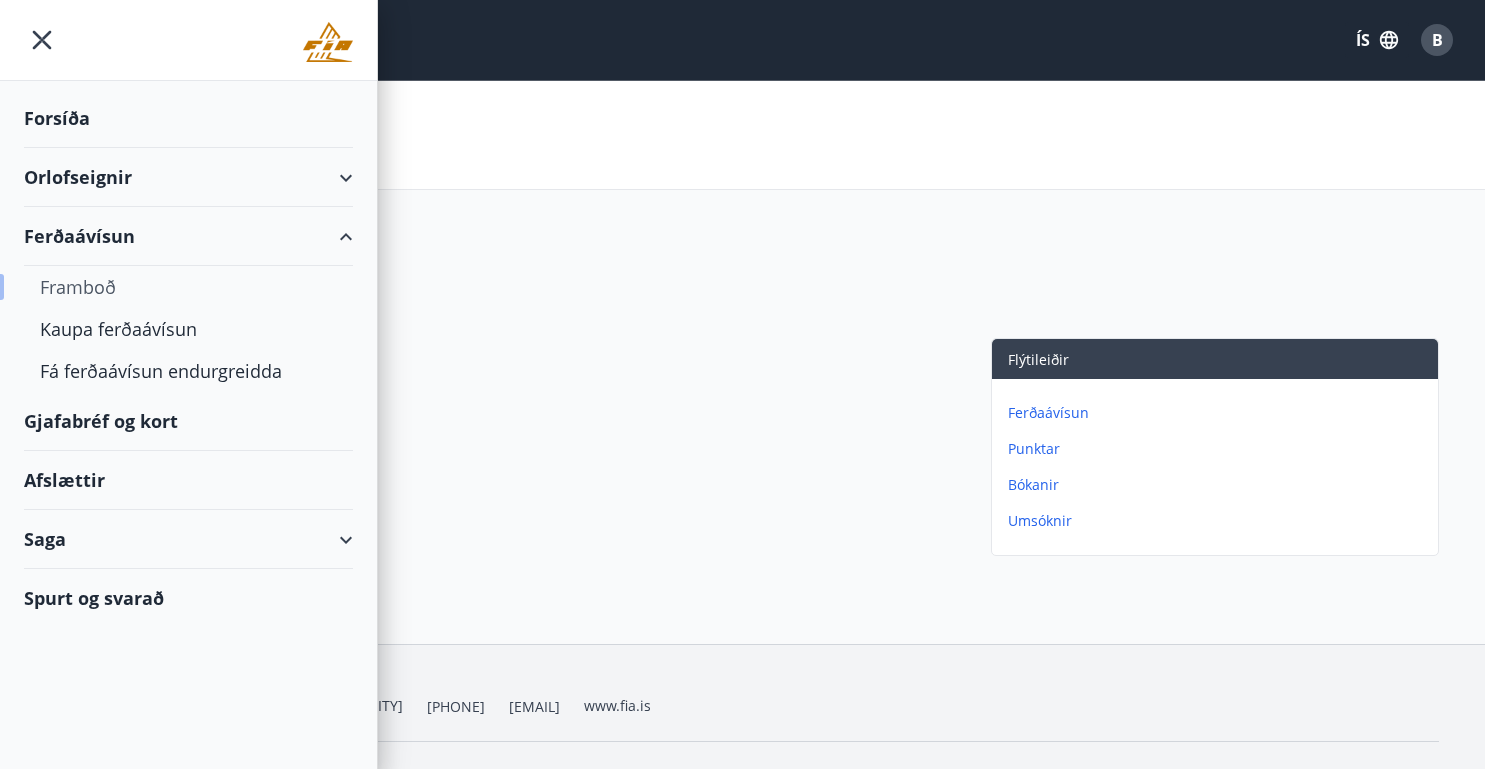 click on "Framboð" at bounding box center [188, 287] 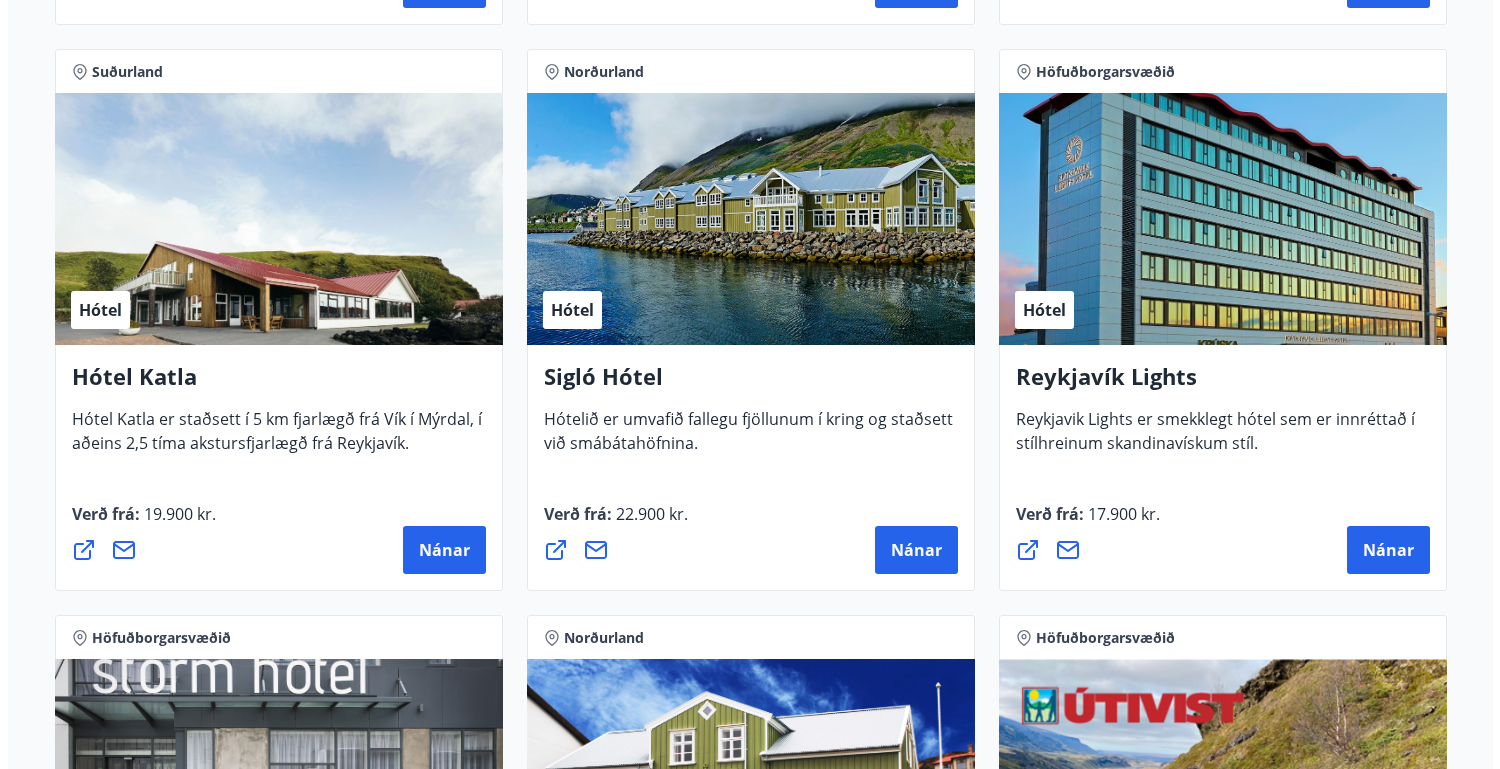 scroll, scrollTop: 1468, scrollLeft: 0, axis: vertical 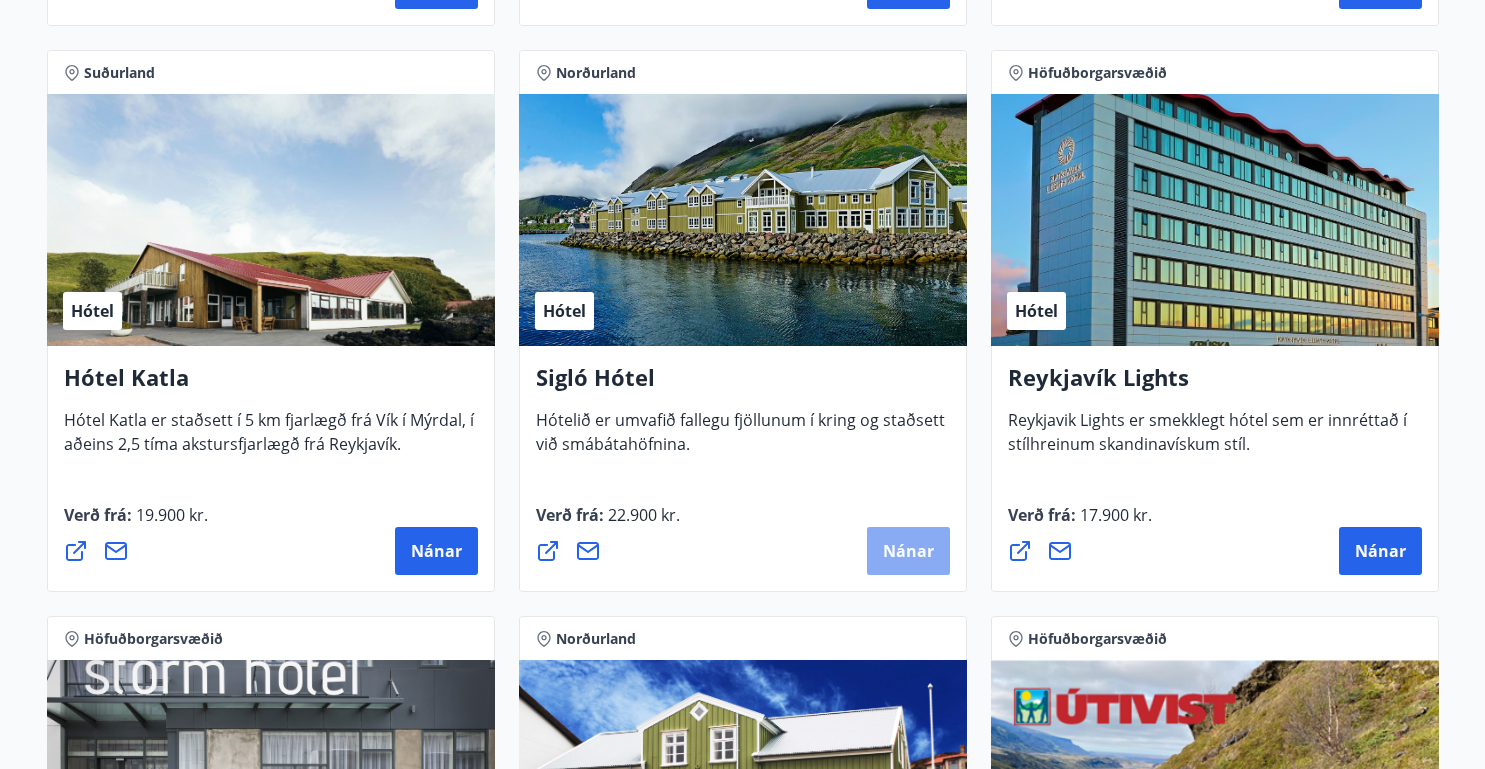 click on "Nánar" at bounding box center [908, 551] 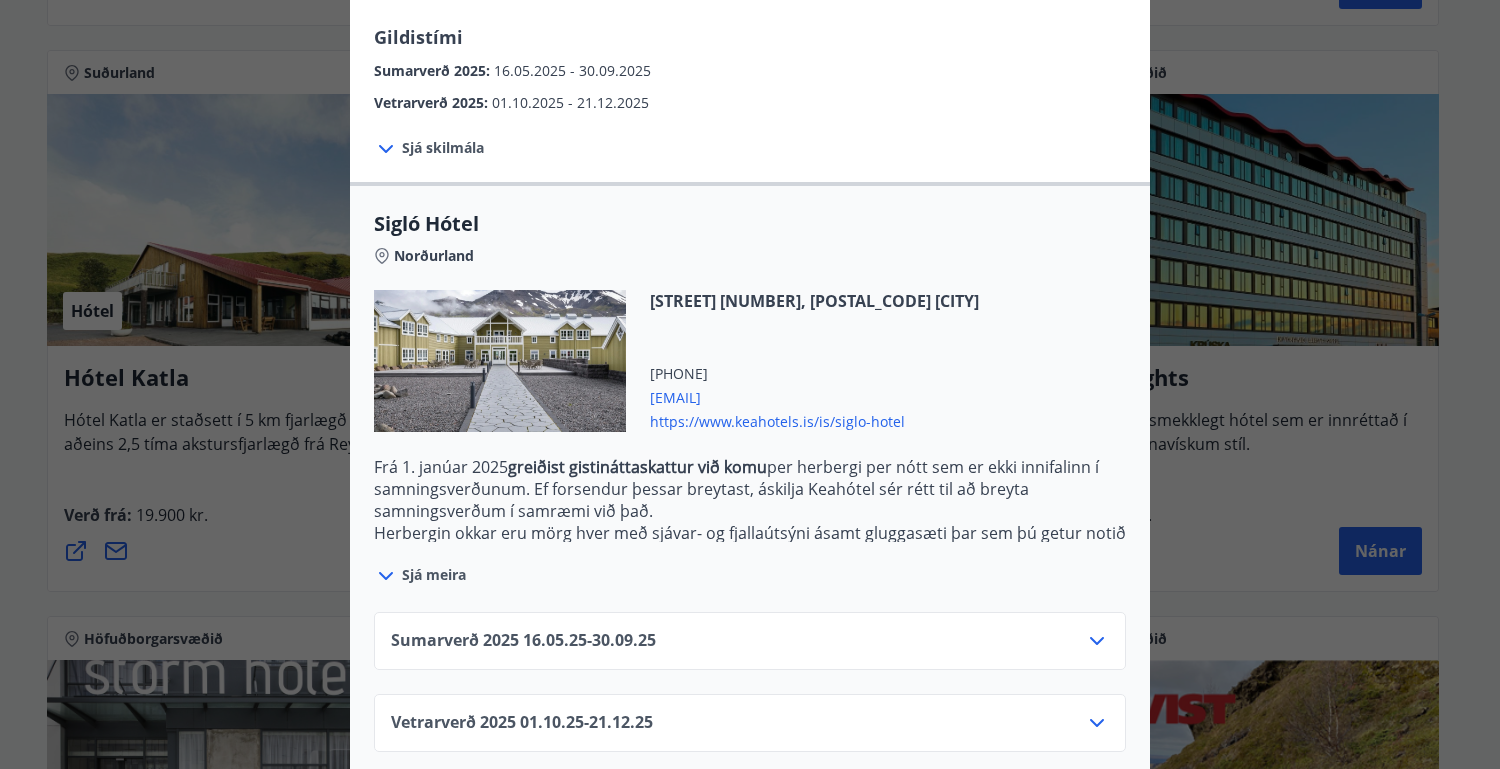 scroll, scrollTop: 371, scrollLeft: 0, axis: vertical 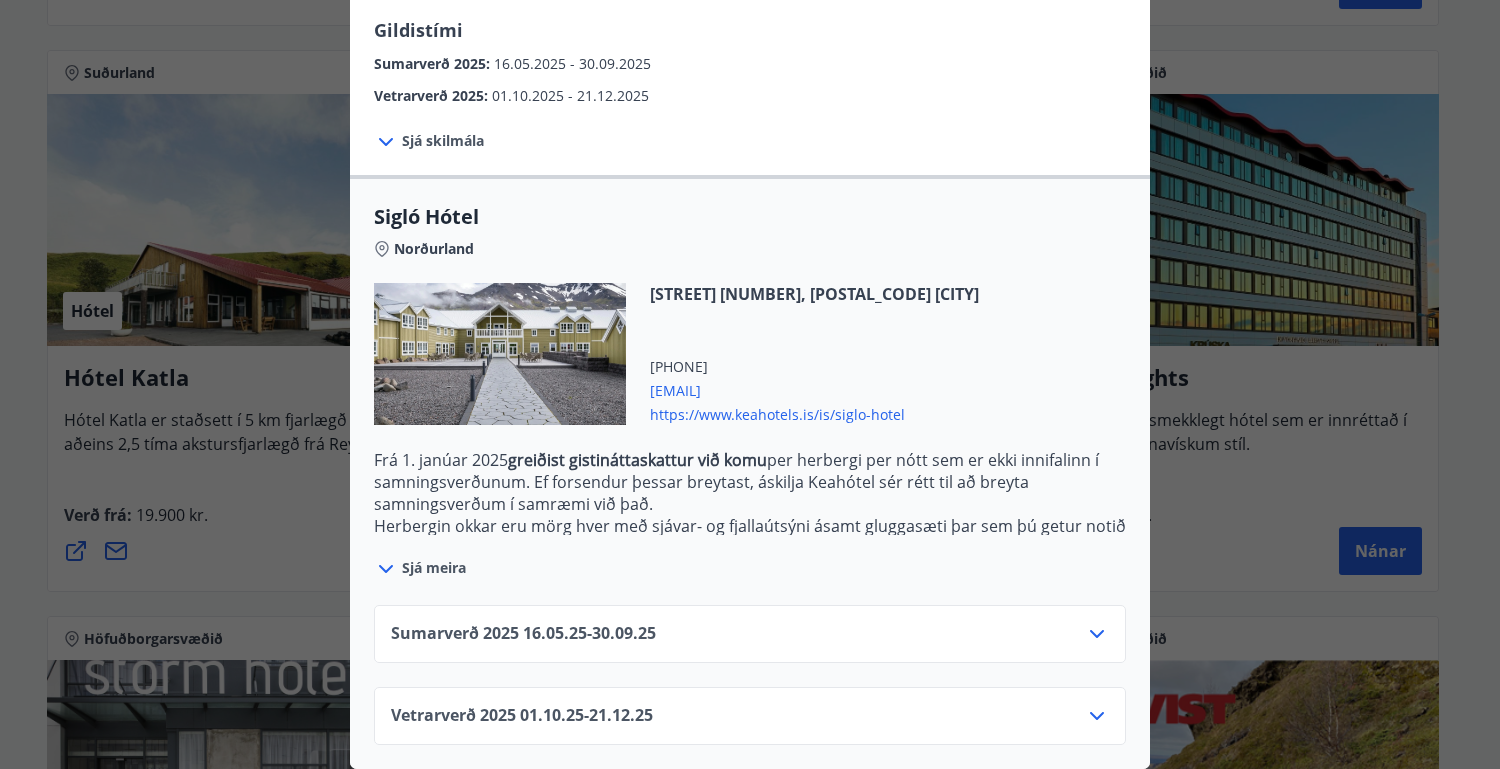 click 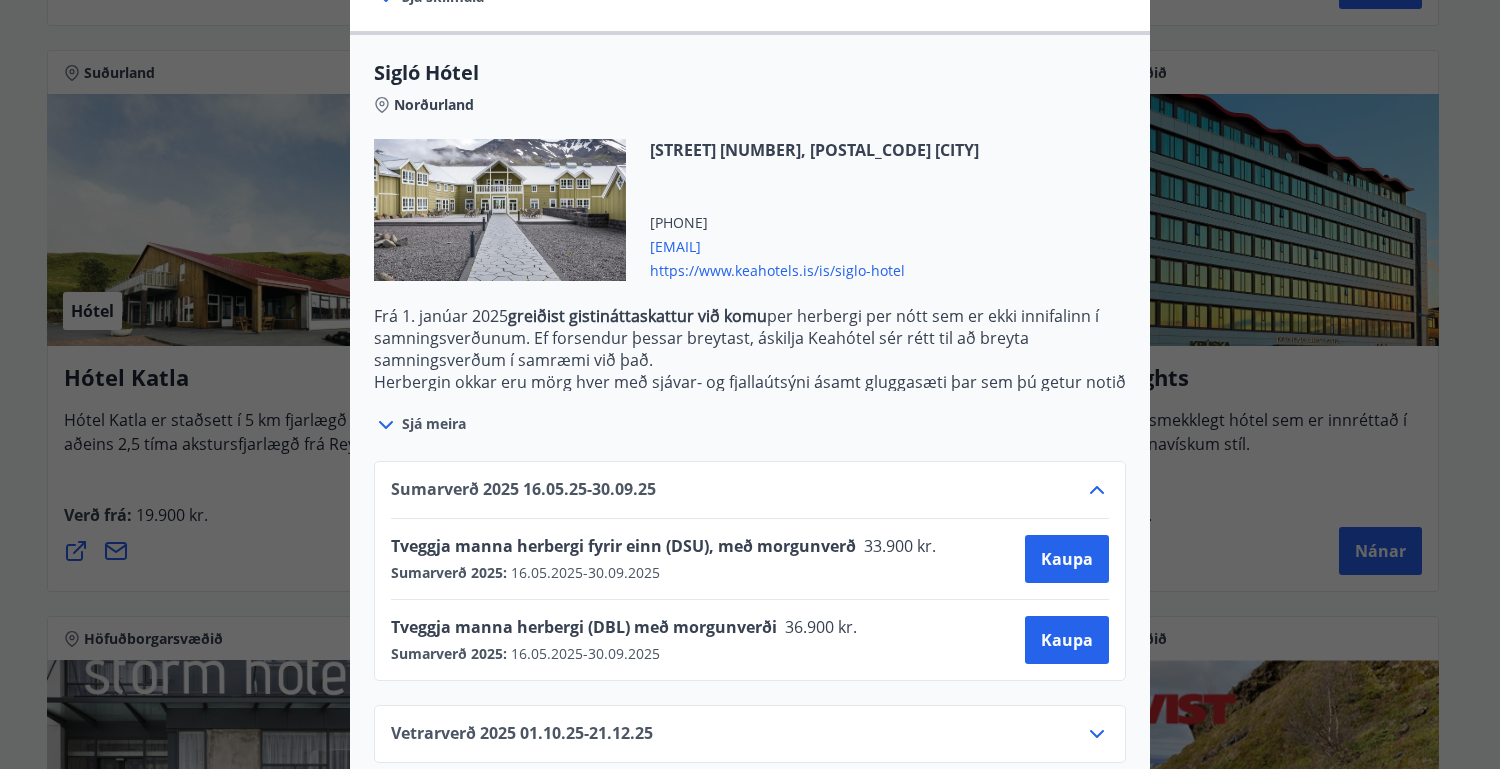 scroll, scrollTop: 533, scrollLeft: 0, axis: vertical 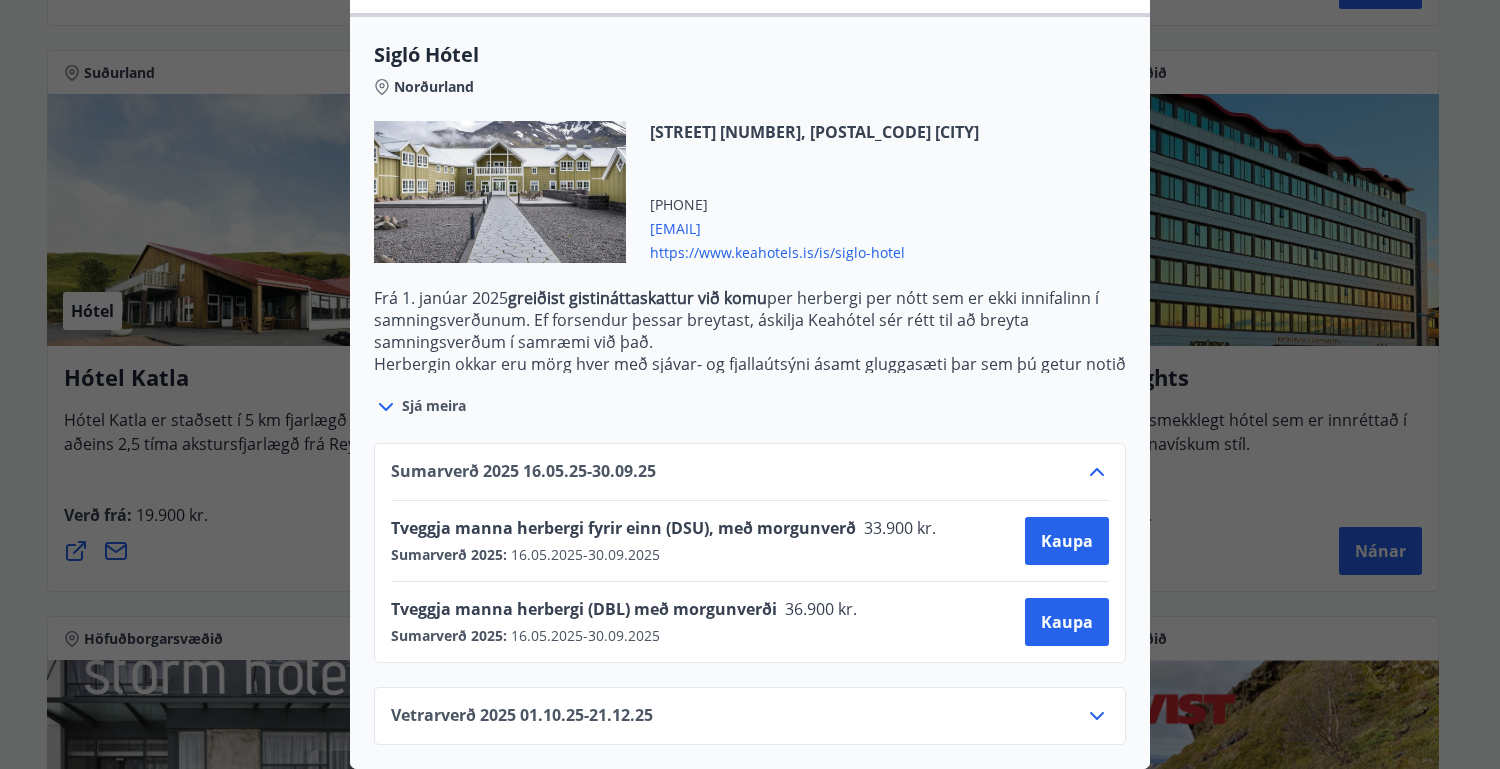 click 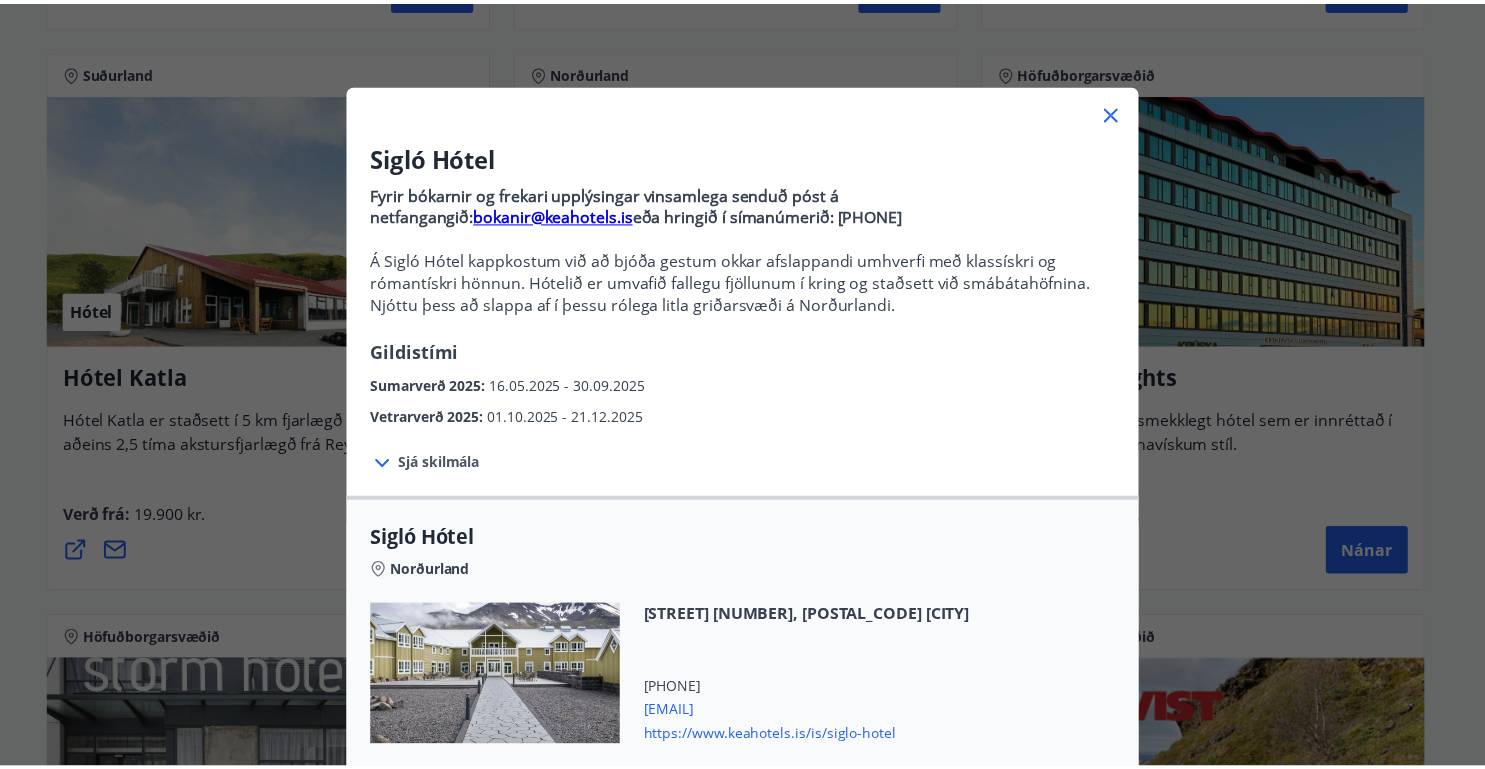 scroll, scrollTop: 34, scrollLeft: 0, axis: vertical 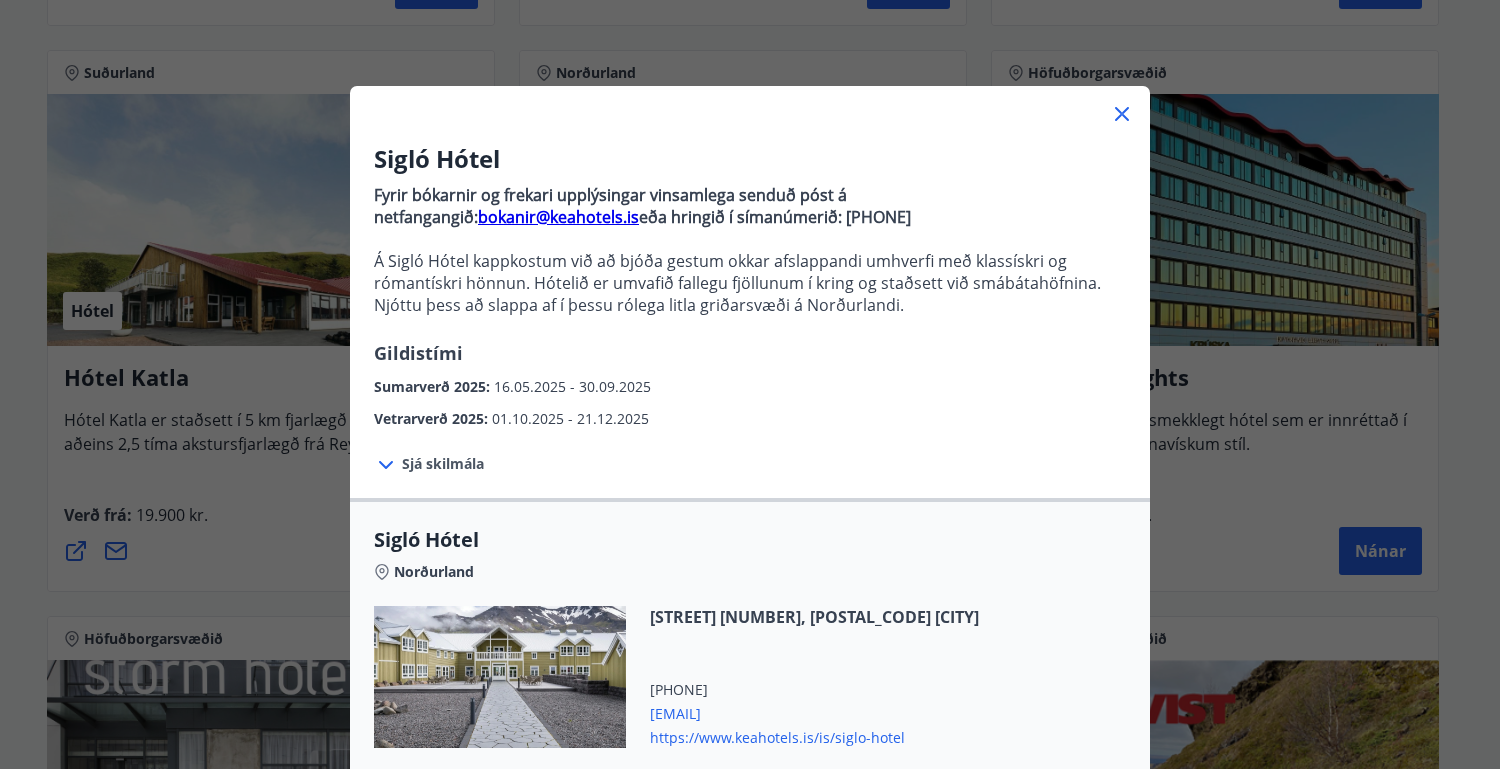 click 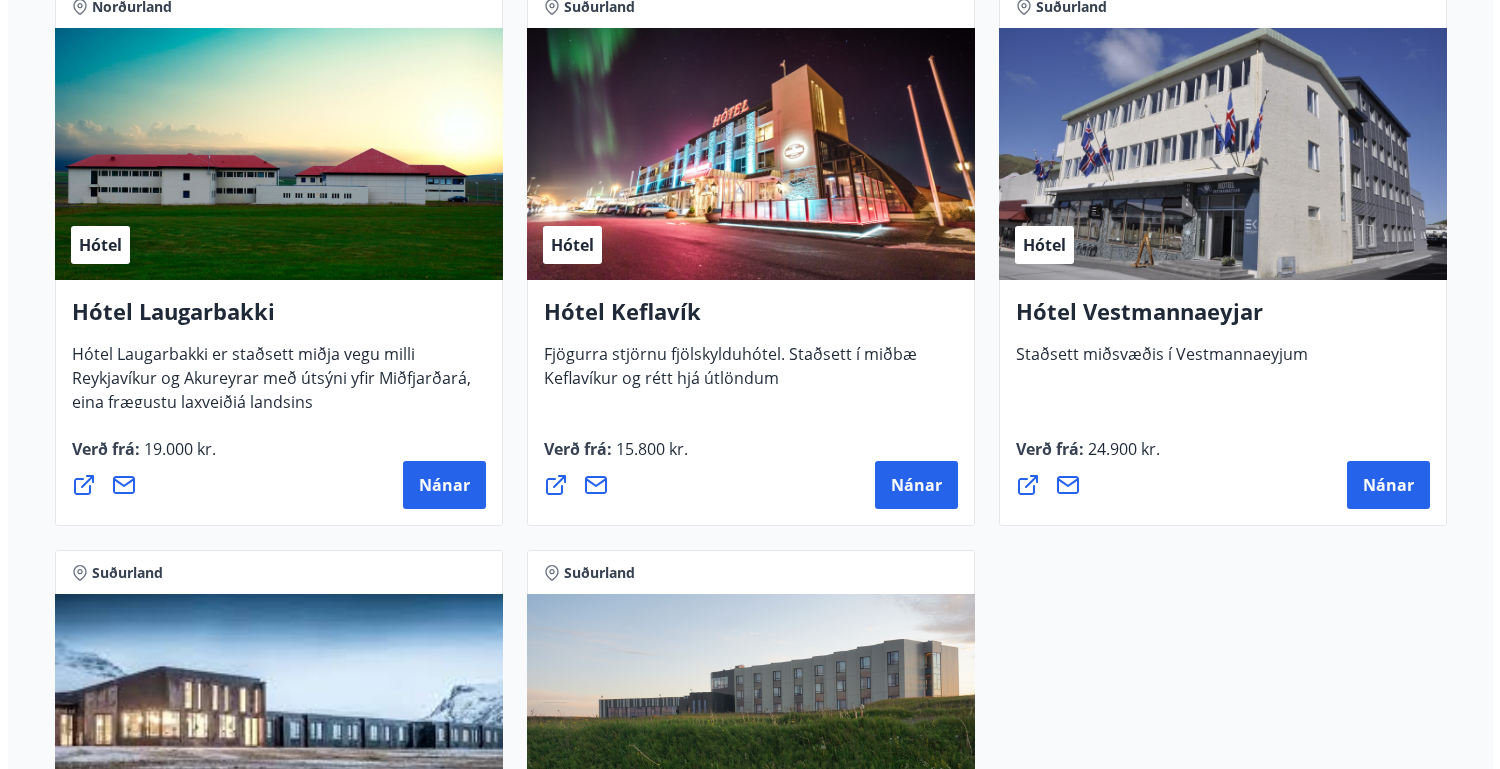 scroll, scrollTop: 4931, scrollLeft: 0, axis: vertical 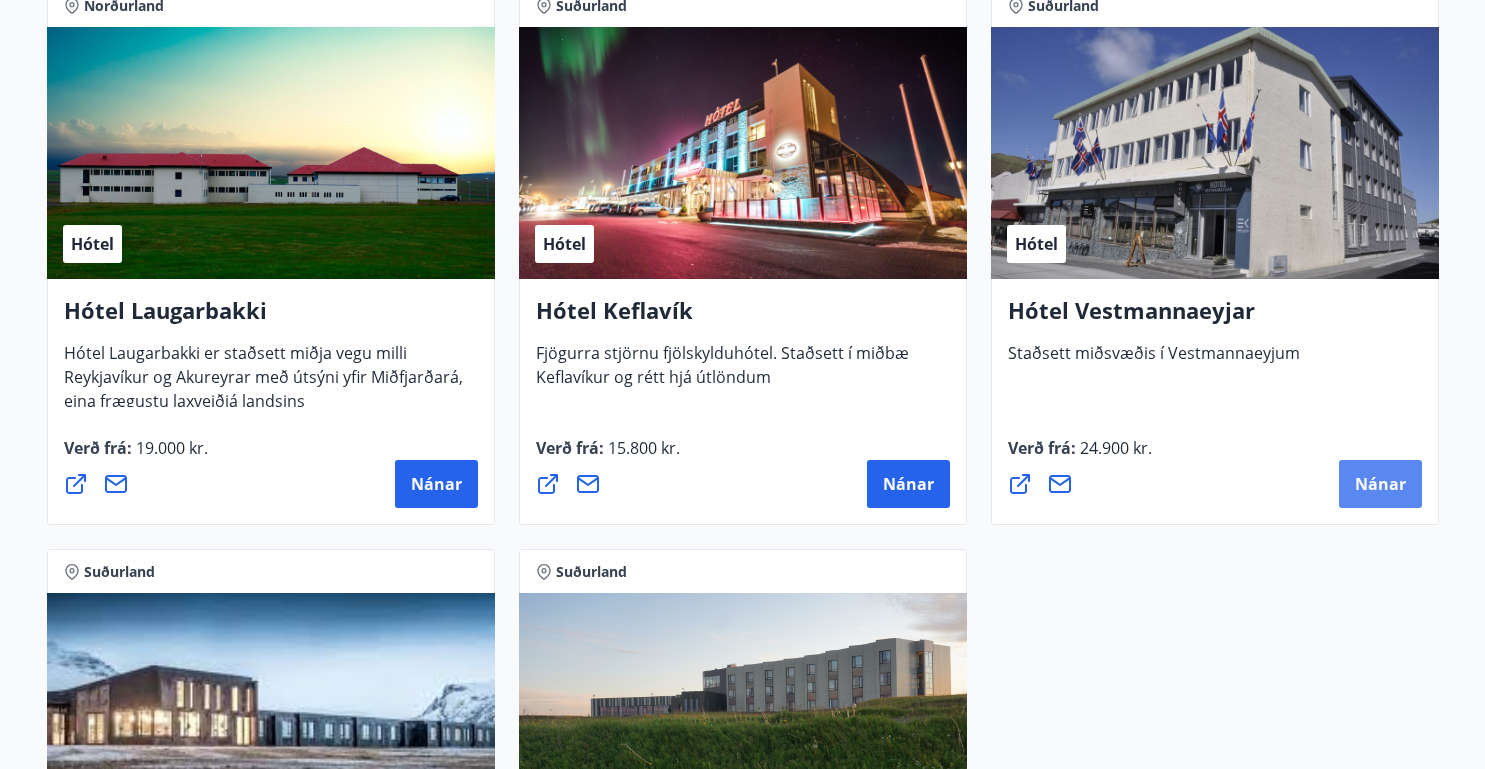 click on "Nánar" at bounding box center [1380, 484] 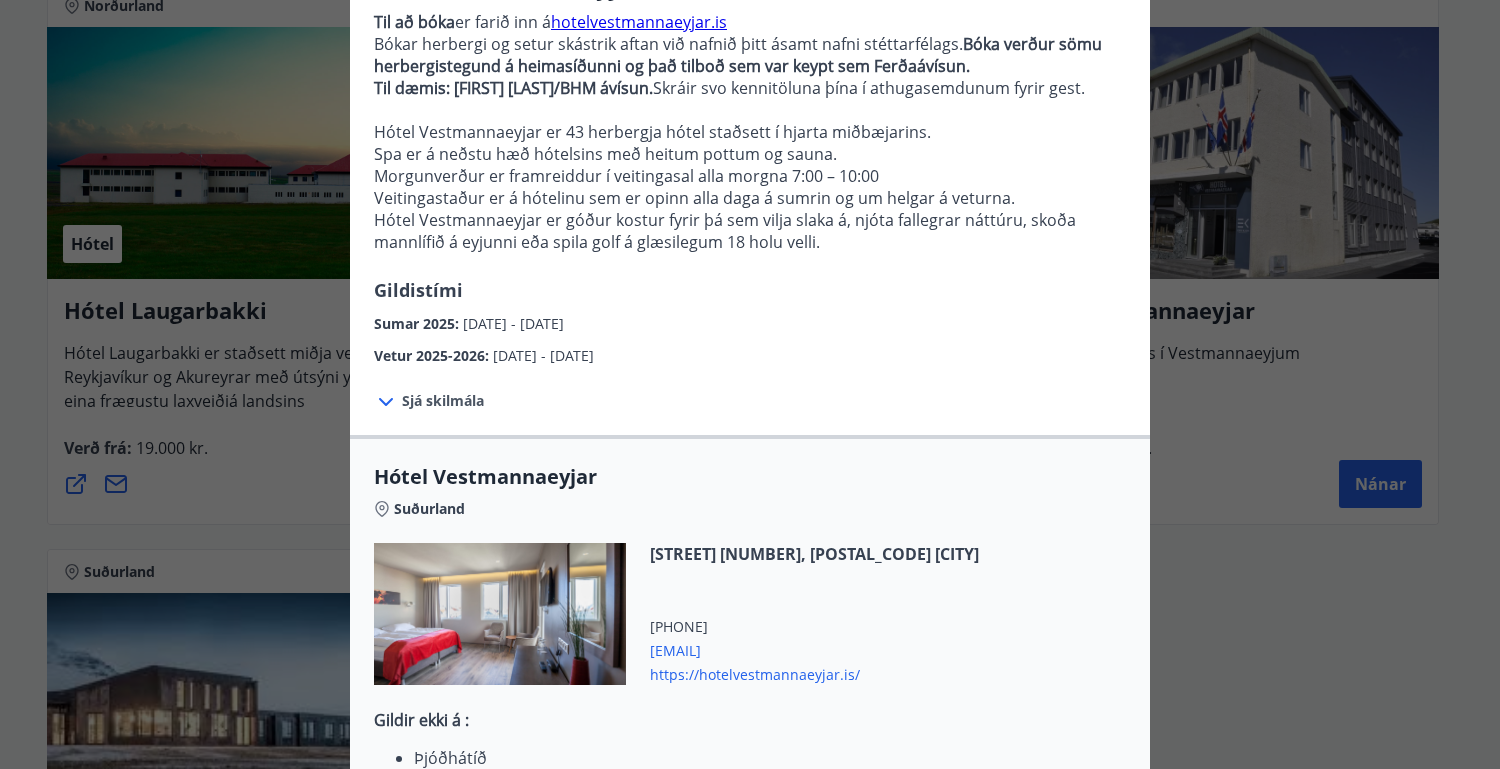 scroll, scrollTop: 248, scrollLeft: 0, axis: vertical 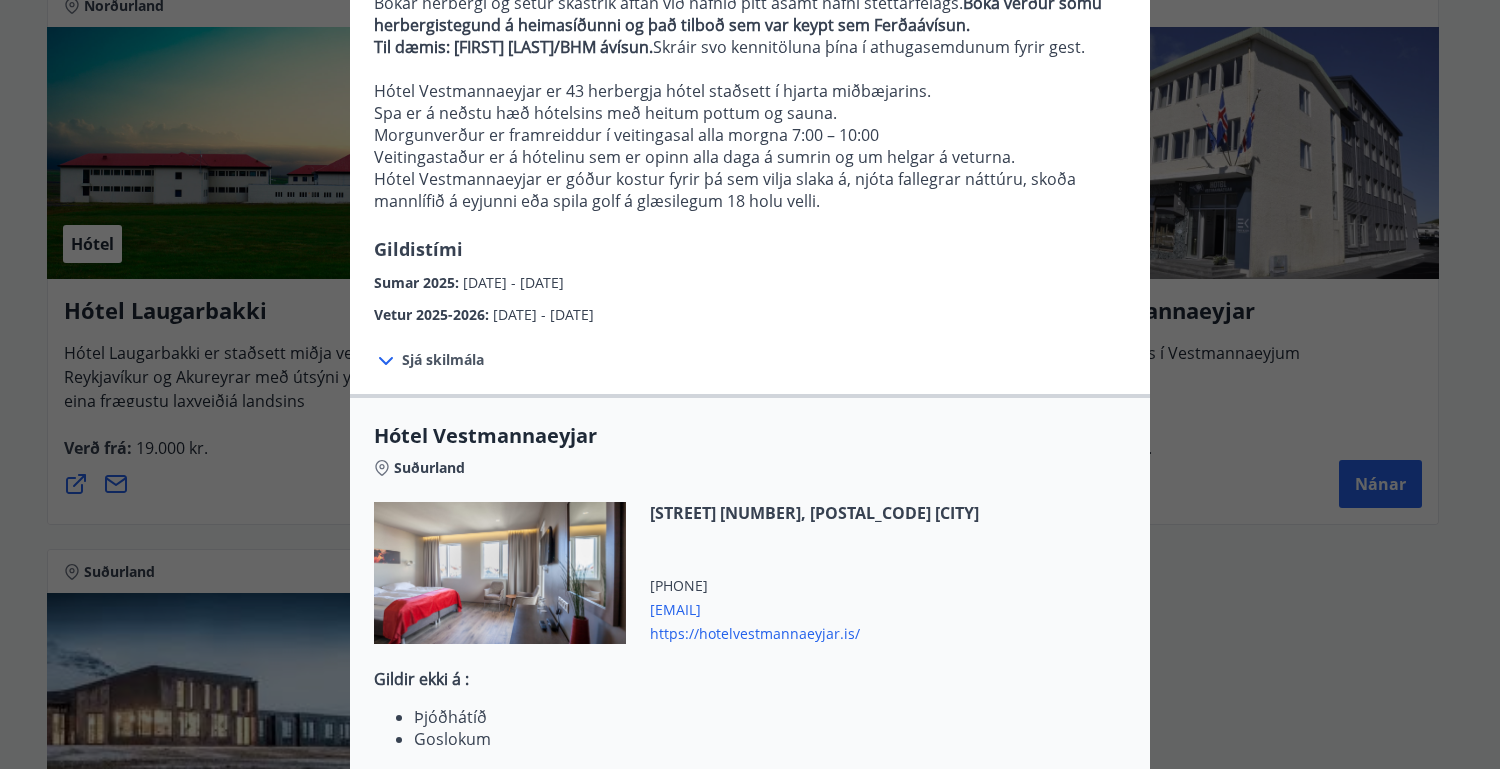 click 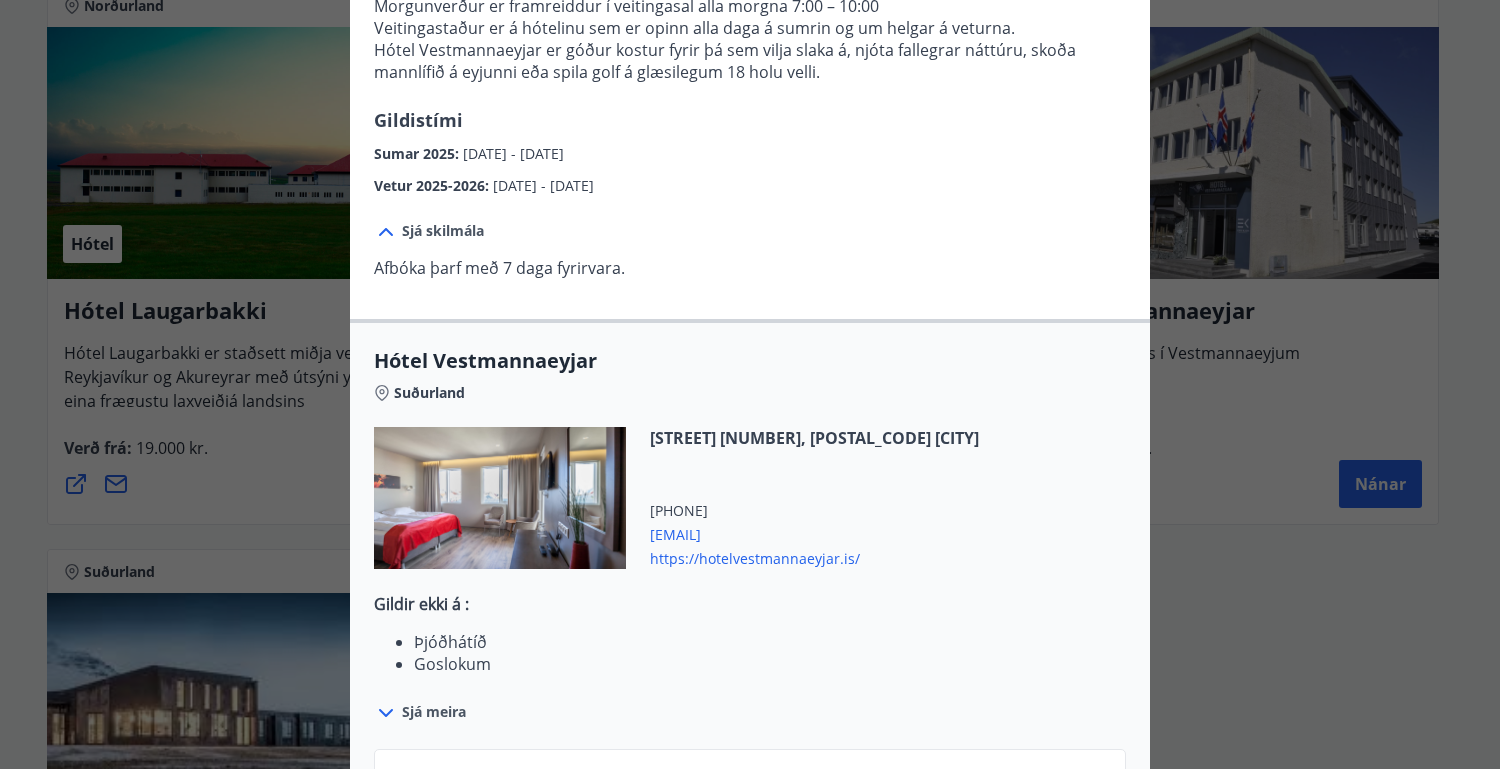 scroll, scrollTop: 535, scrollLeft: 0, axis: vertical 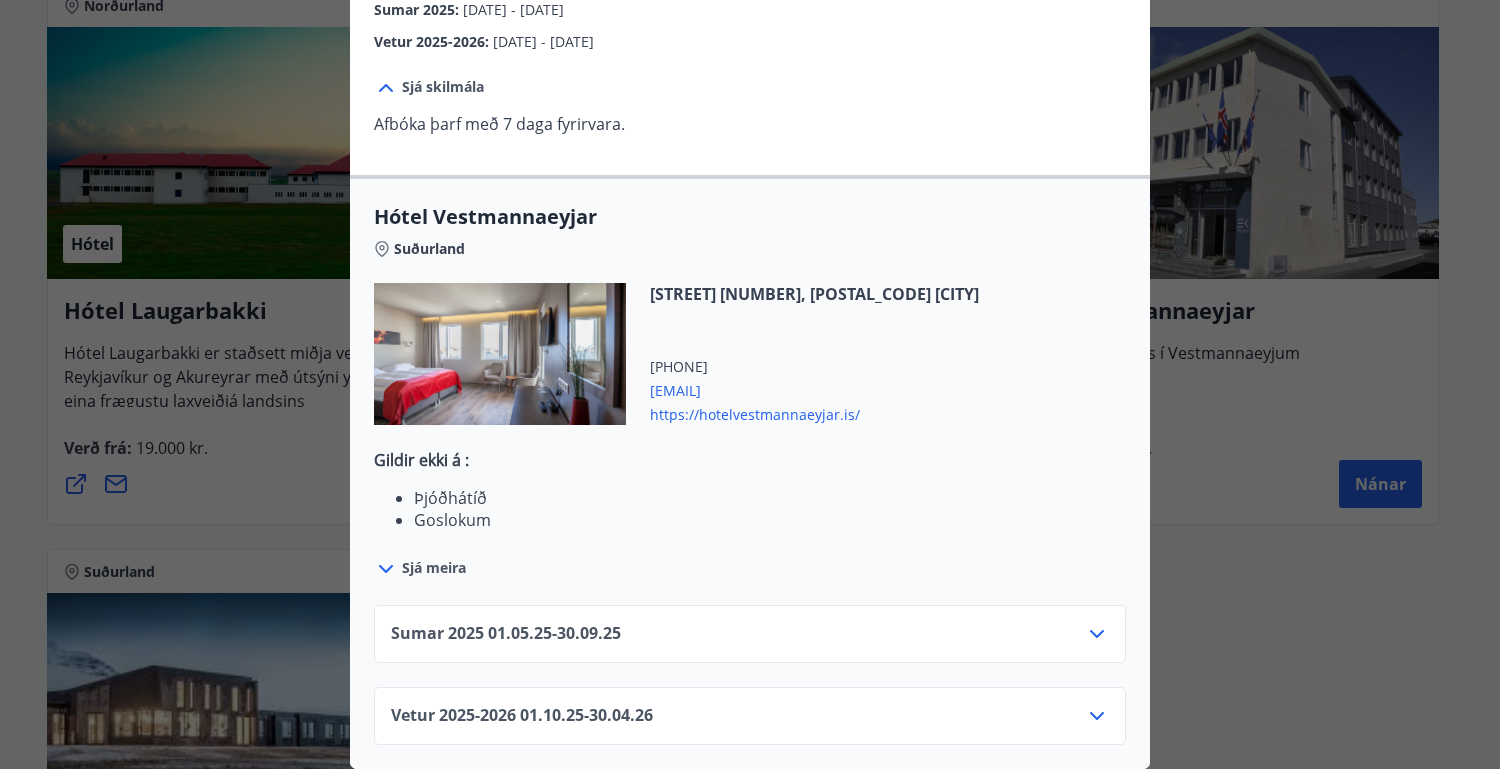 click 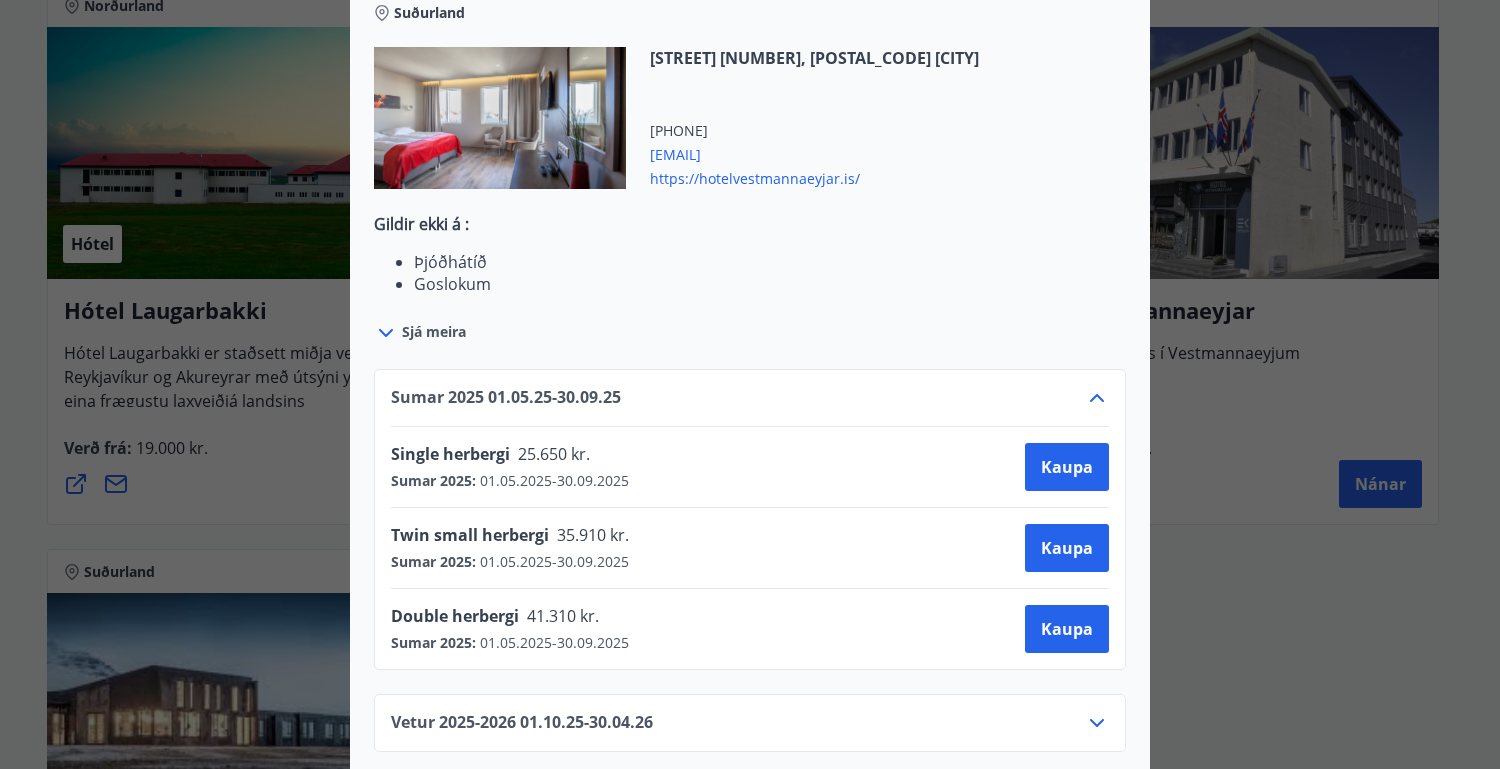 scroll, scrollTop: 778, scrollLeft: 0, axis: vertical 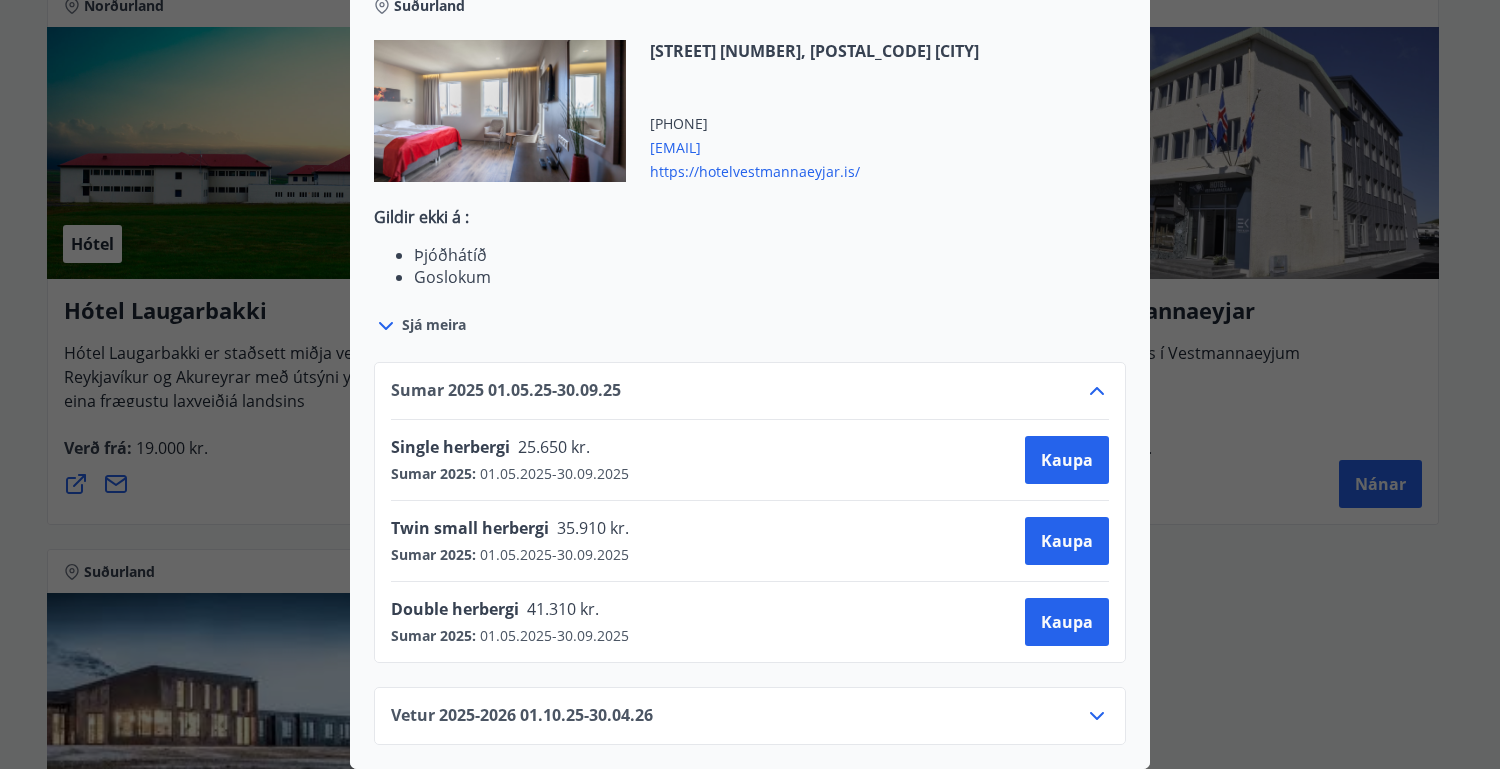 click 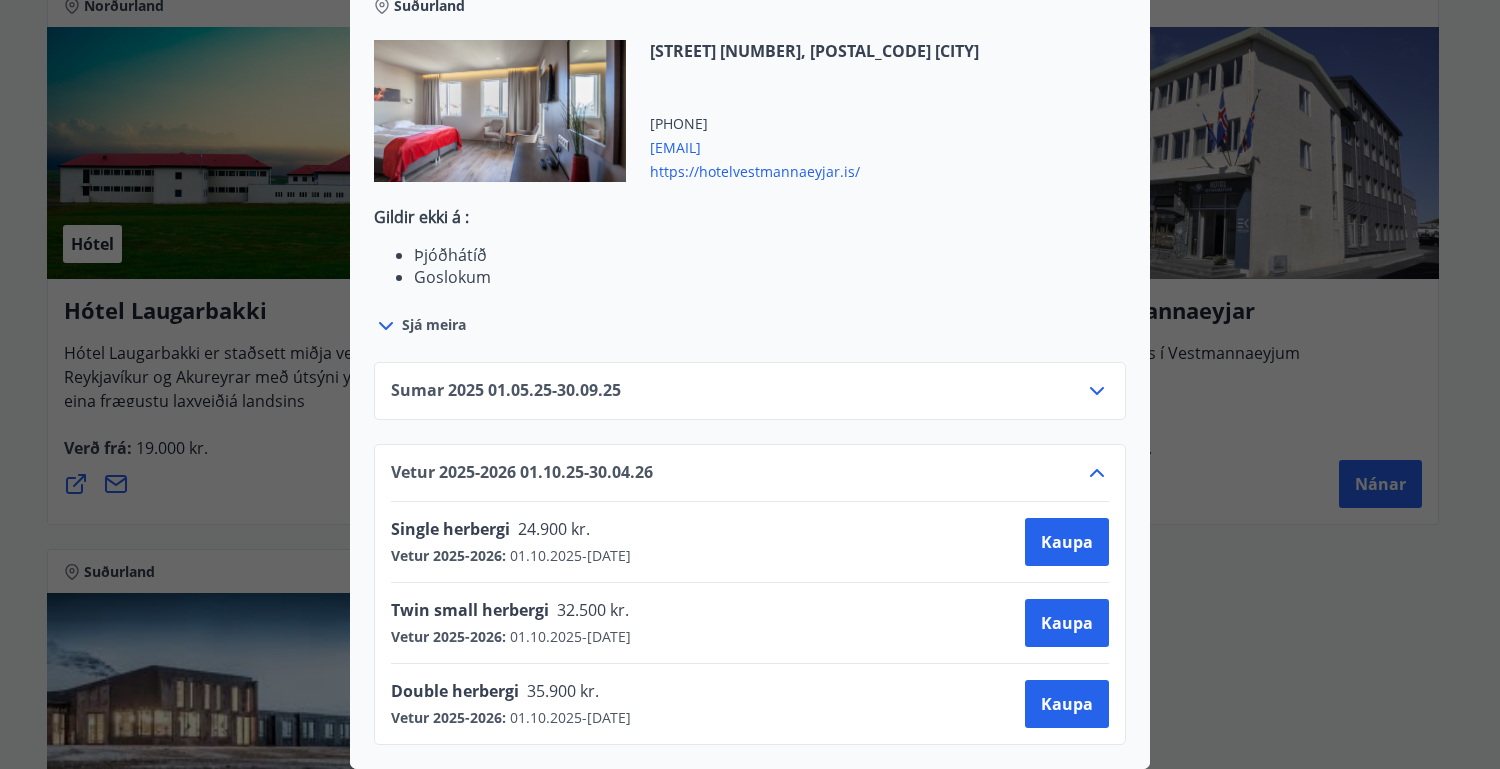 click 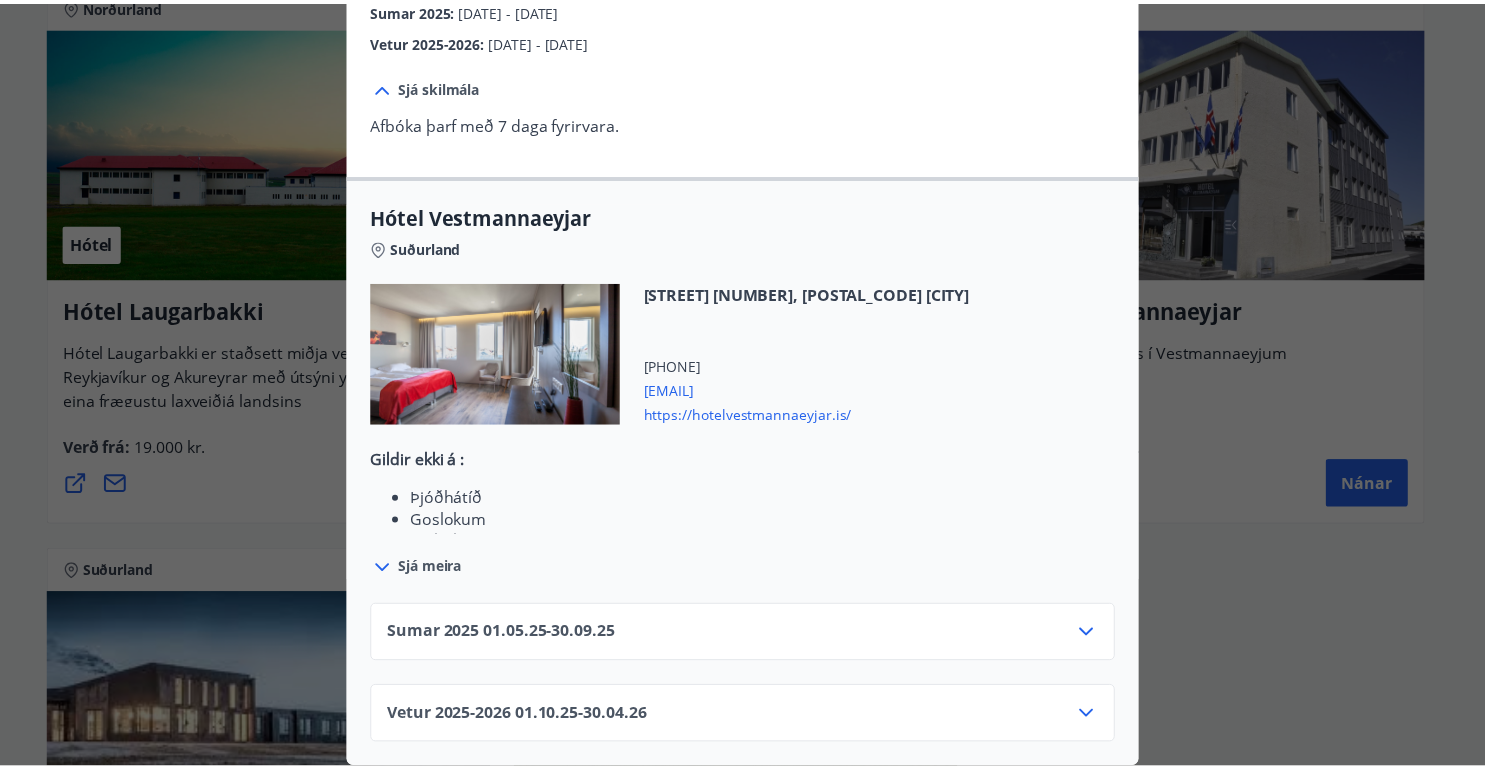 scroll, scrollTop: 0, scrollLeft: 0, axis: both 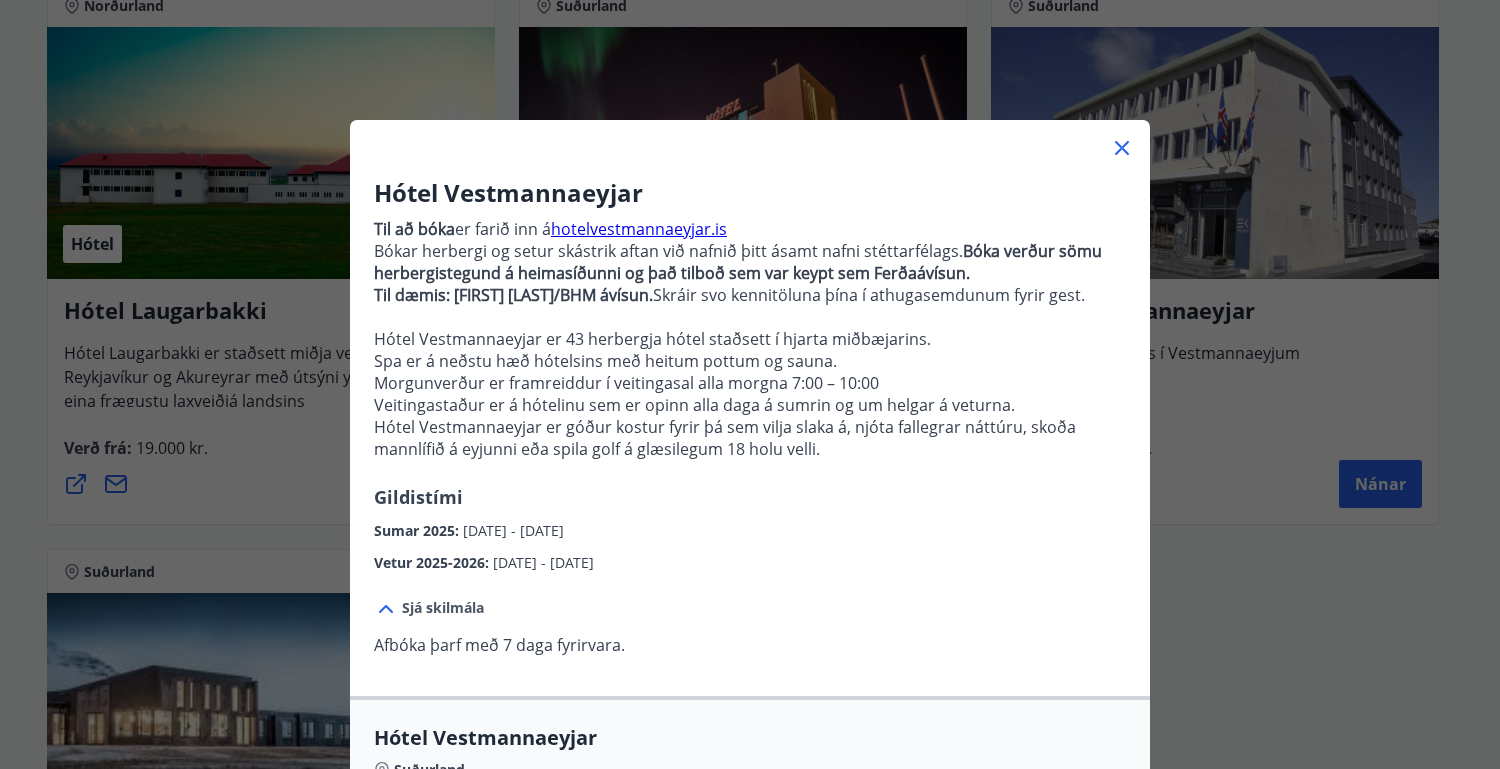 click 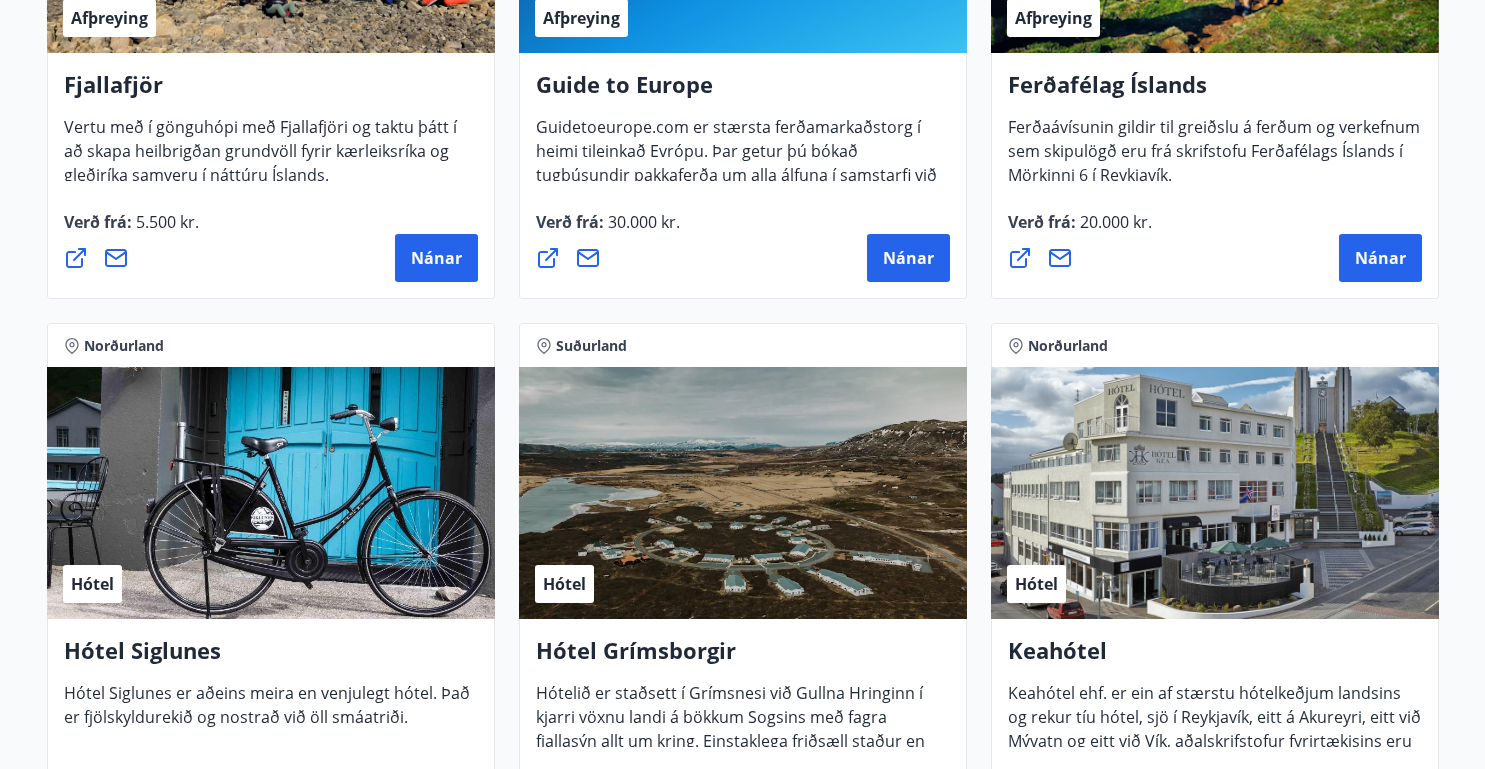 scroll, scrollTop: 447, scrollLeft: 0, axis: vertical 